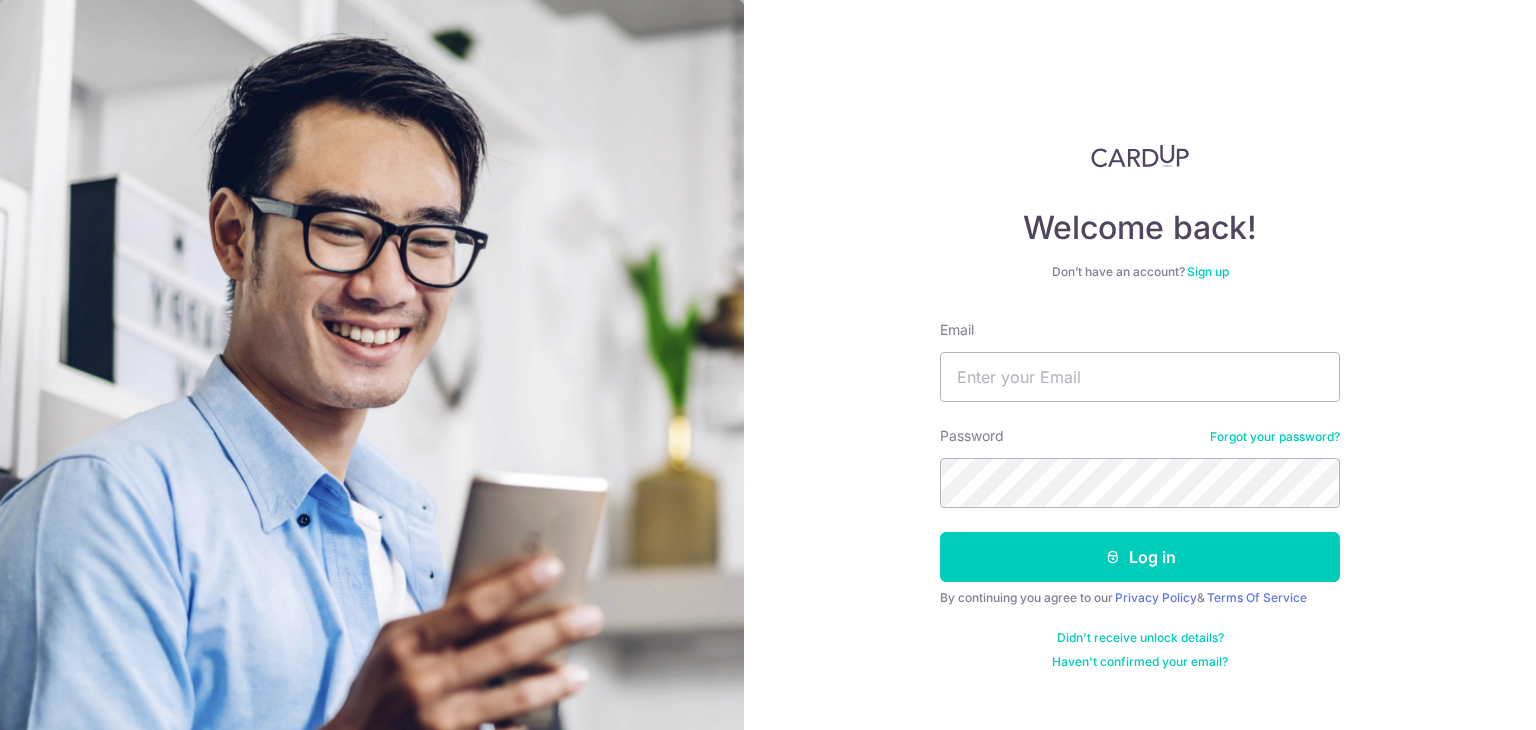 scroll, scrollTop: 0, scrollLeft: 0, axis: both 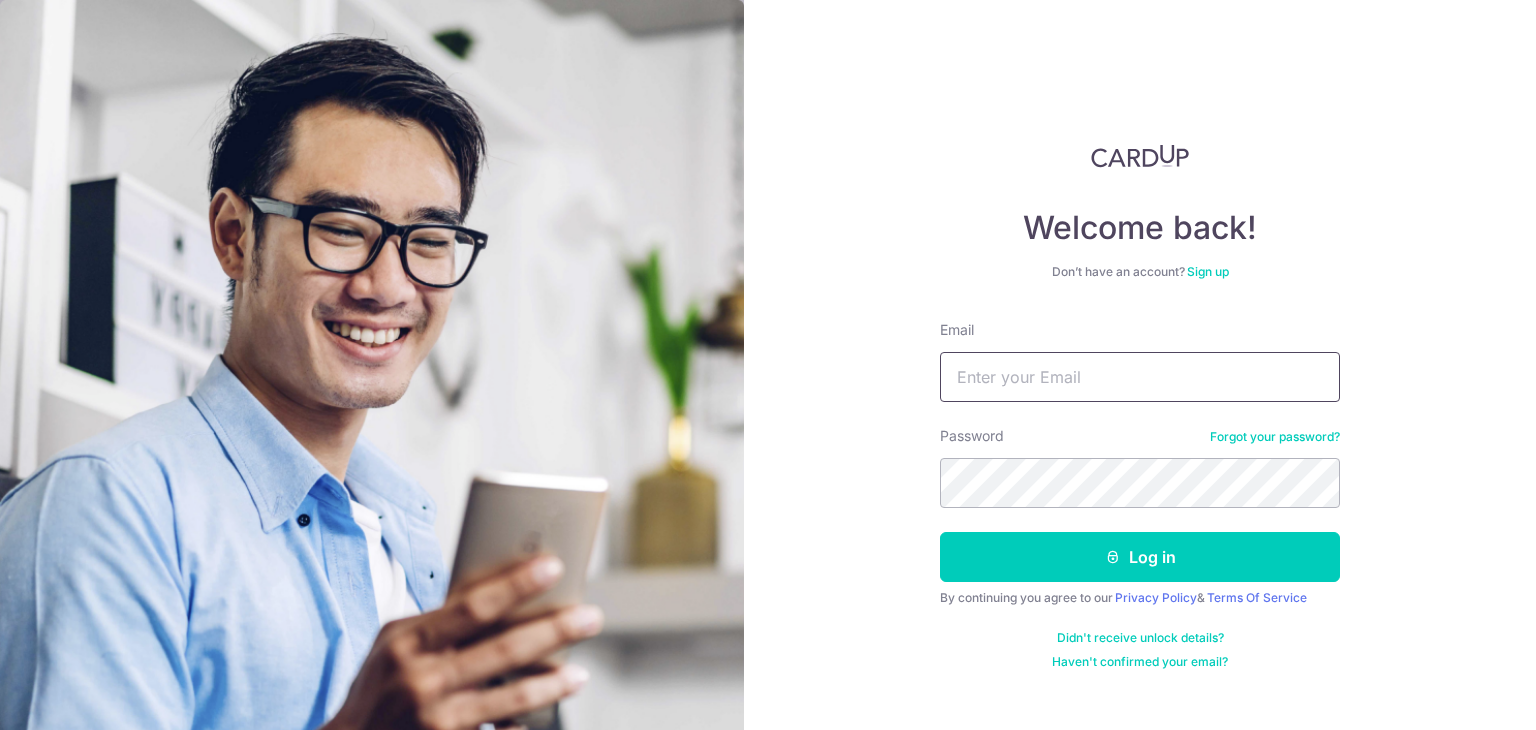 click on "Email" at bounding box center (1140, 377) 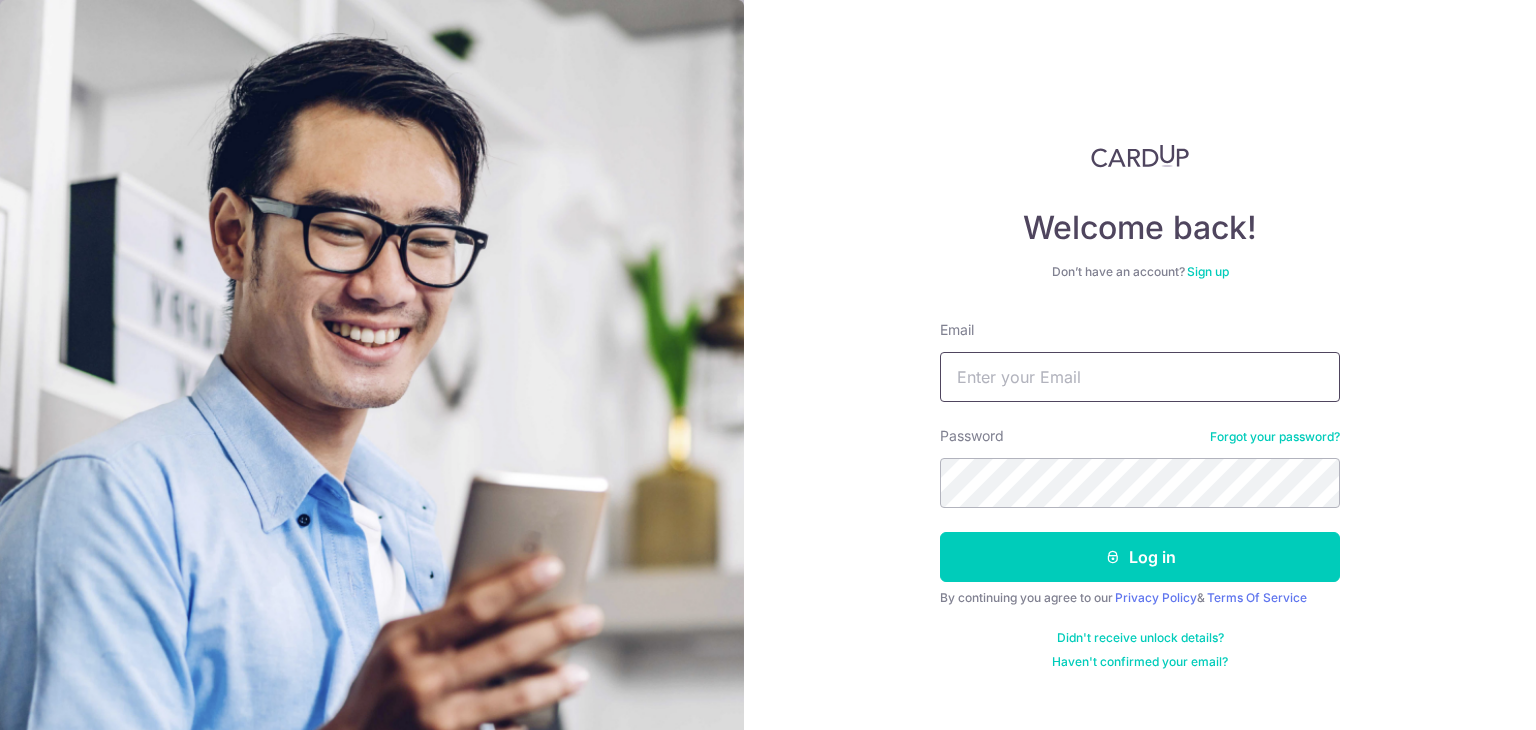 type on "[EMAIL]" 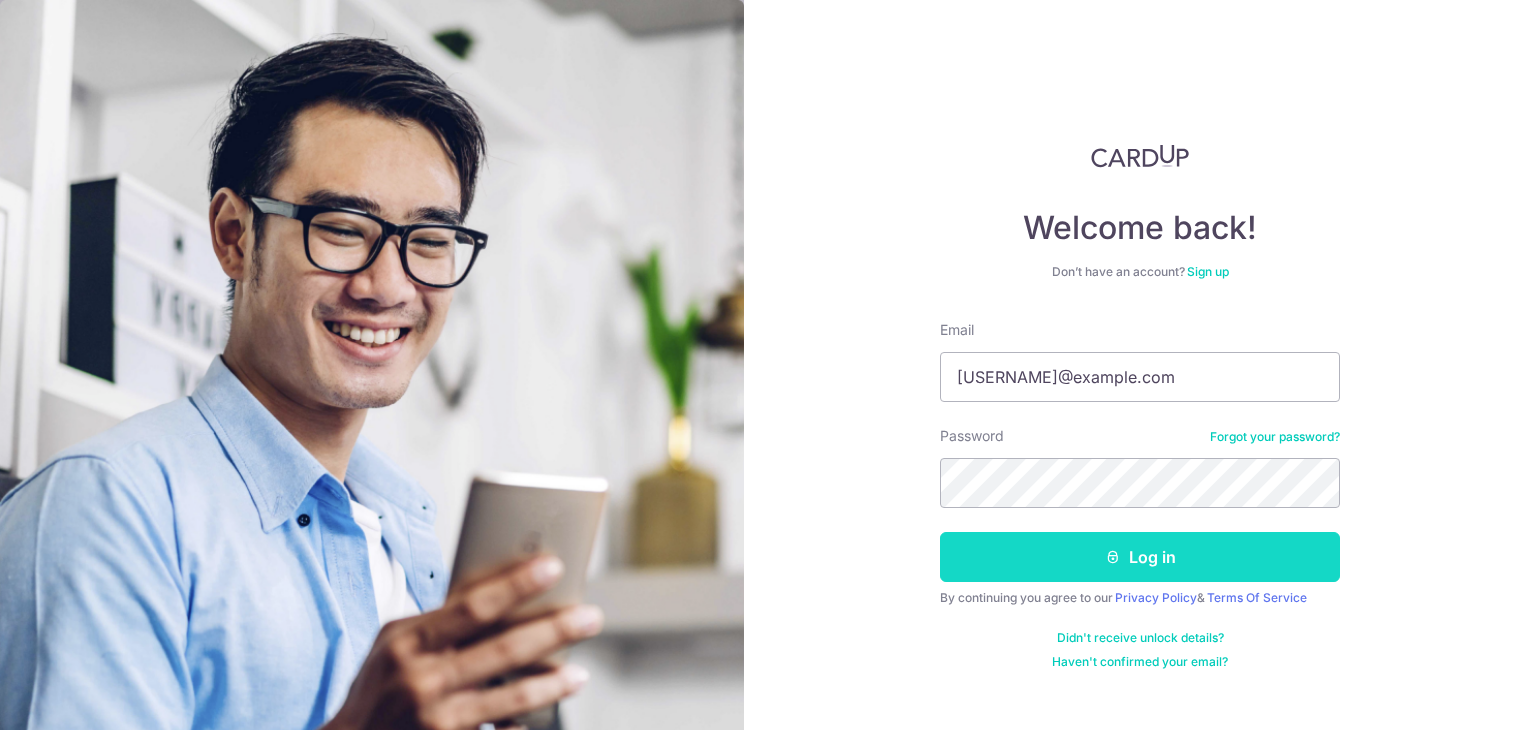 click on "Log in" at bounding box center (1140, 557) 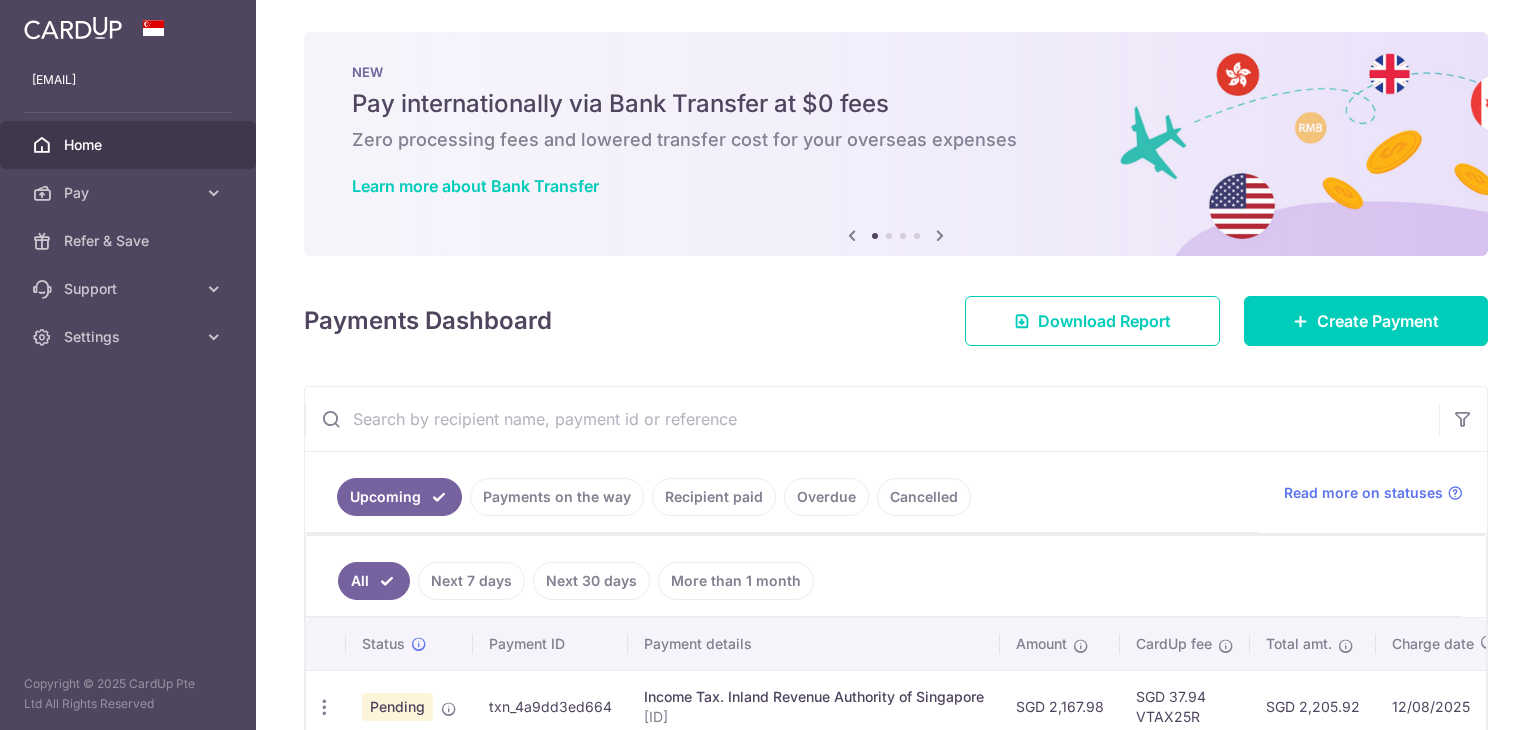 scroll, scrollTop: 0, scrollLeft: 0, axis: both 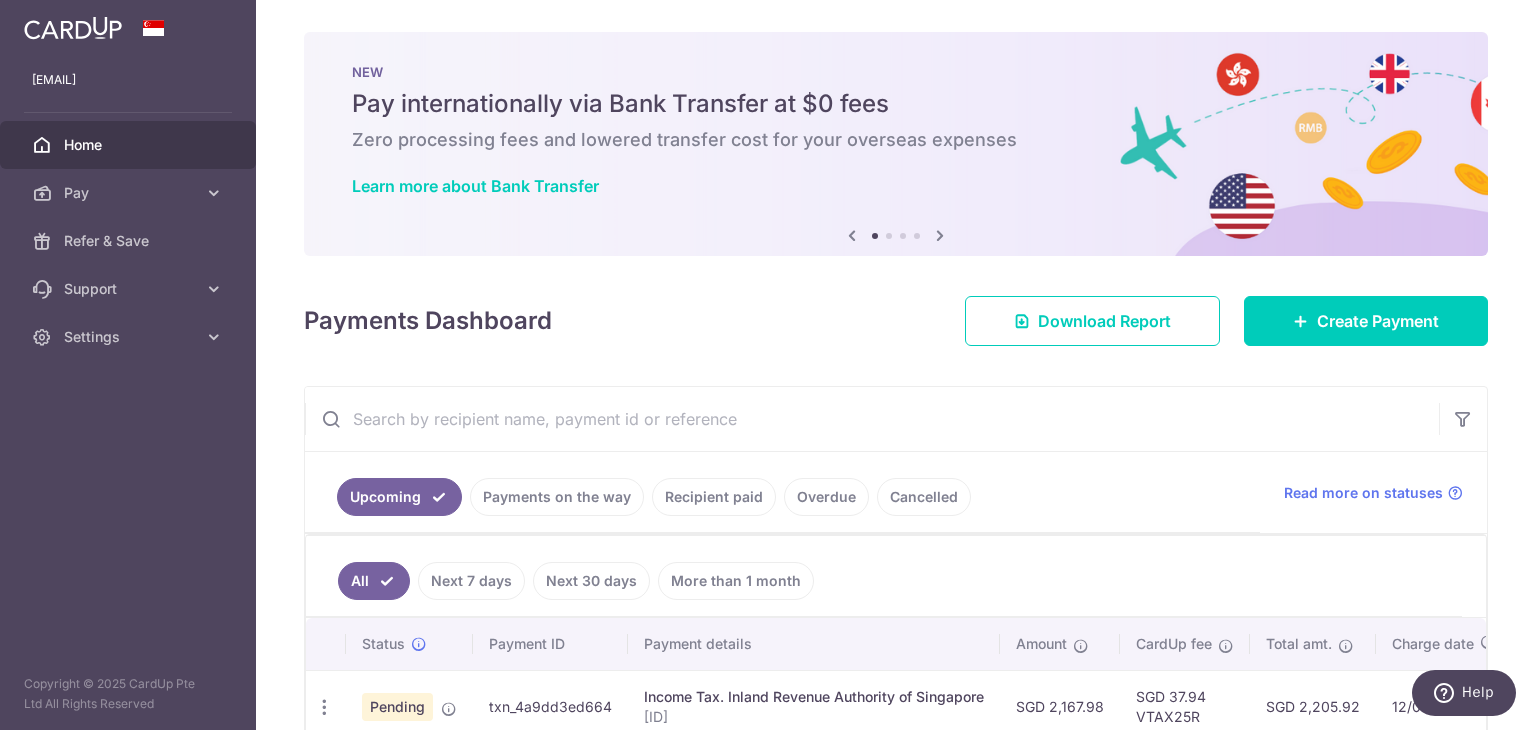 click on "Recipient paid" at bounding box center (714, 497) 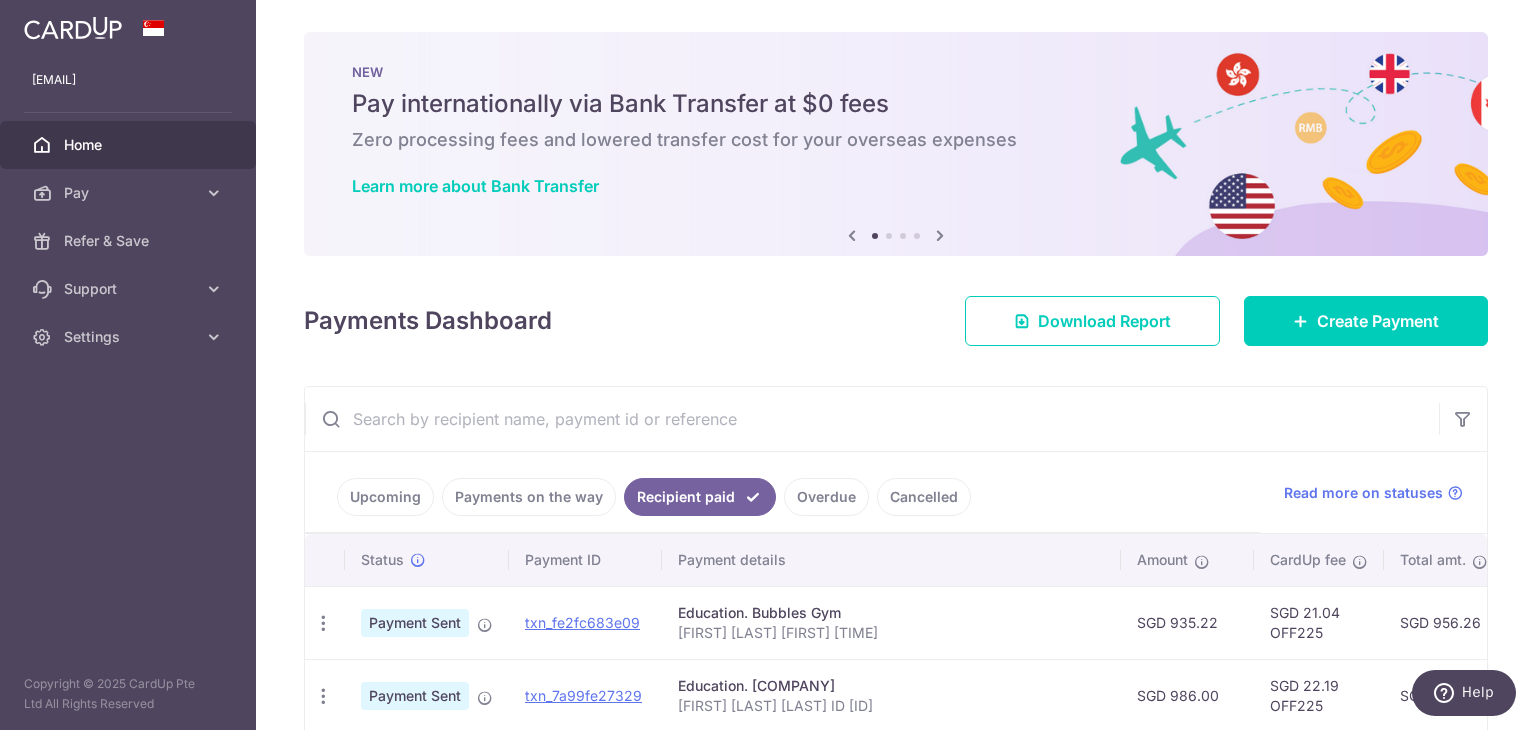 scroll, scrollTop: 200, scrollLeft: 0, axis: vertical 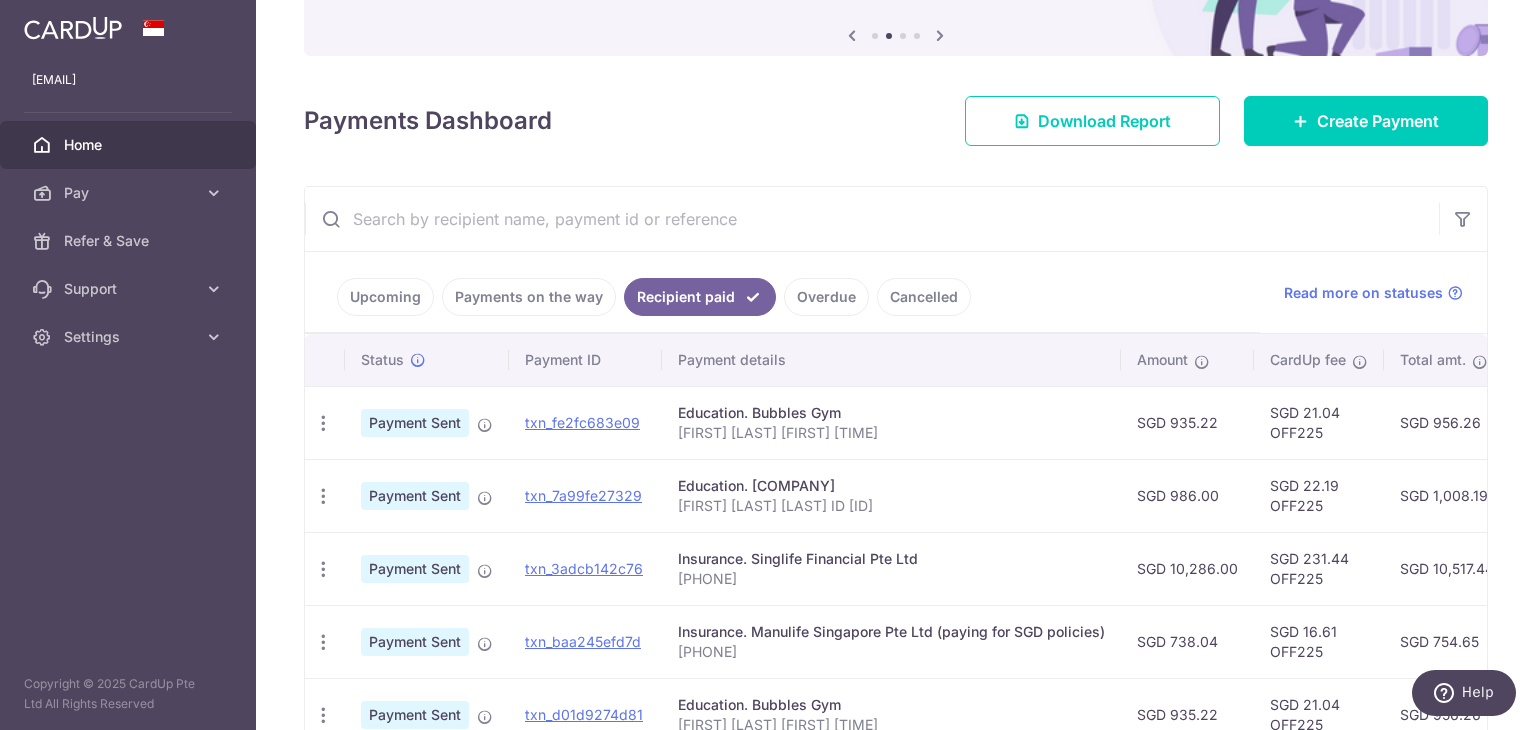 drag, startPoint x: 1216, startPoint y: 427, endPoint x: 1131, endPoint y: 429, distance: 85.02353 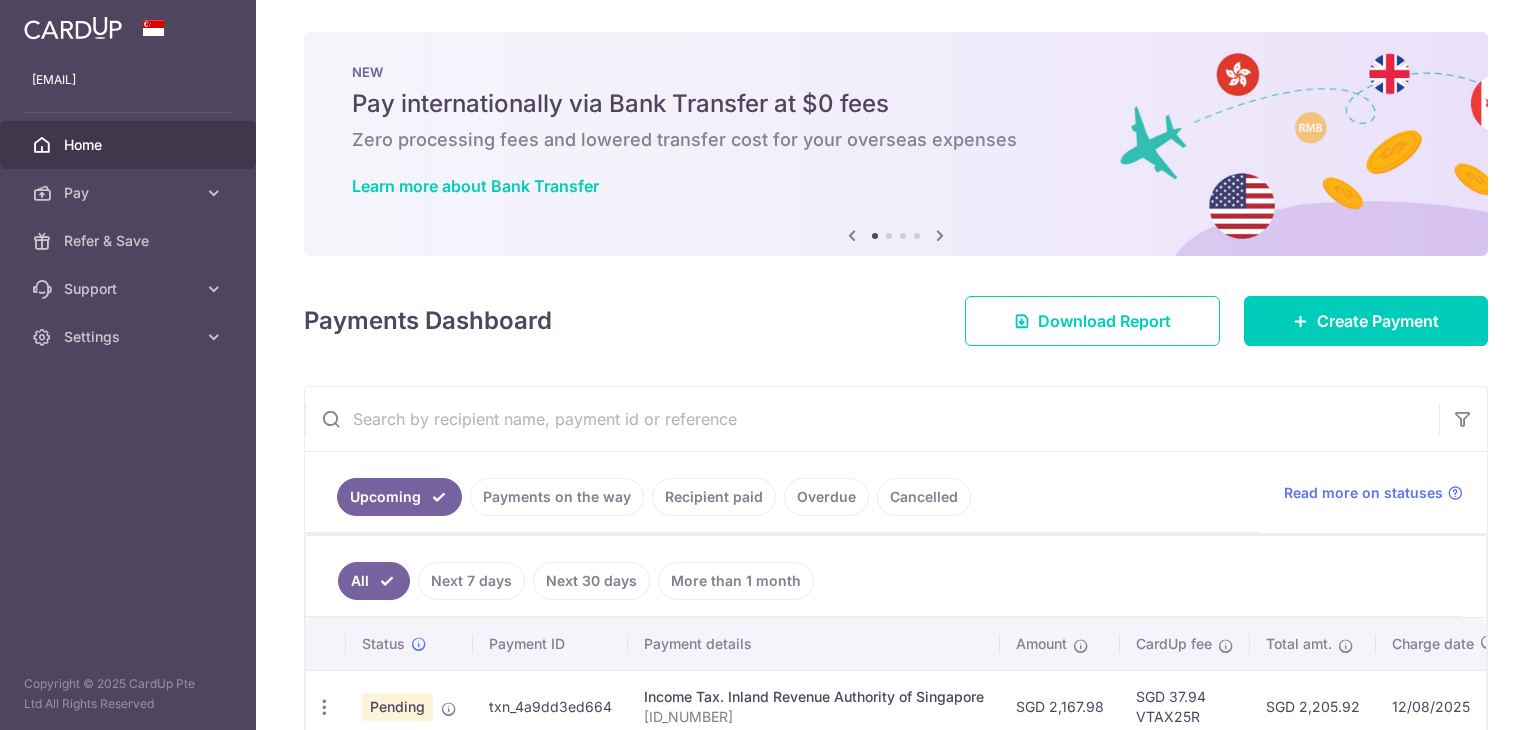 scroll, scrollTop: 0, scrollLeft: 0, axis: both 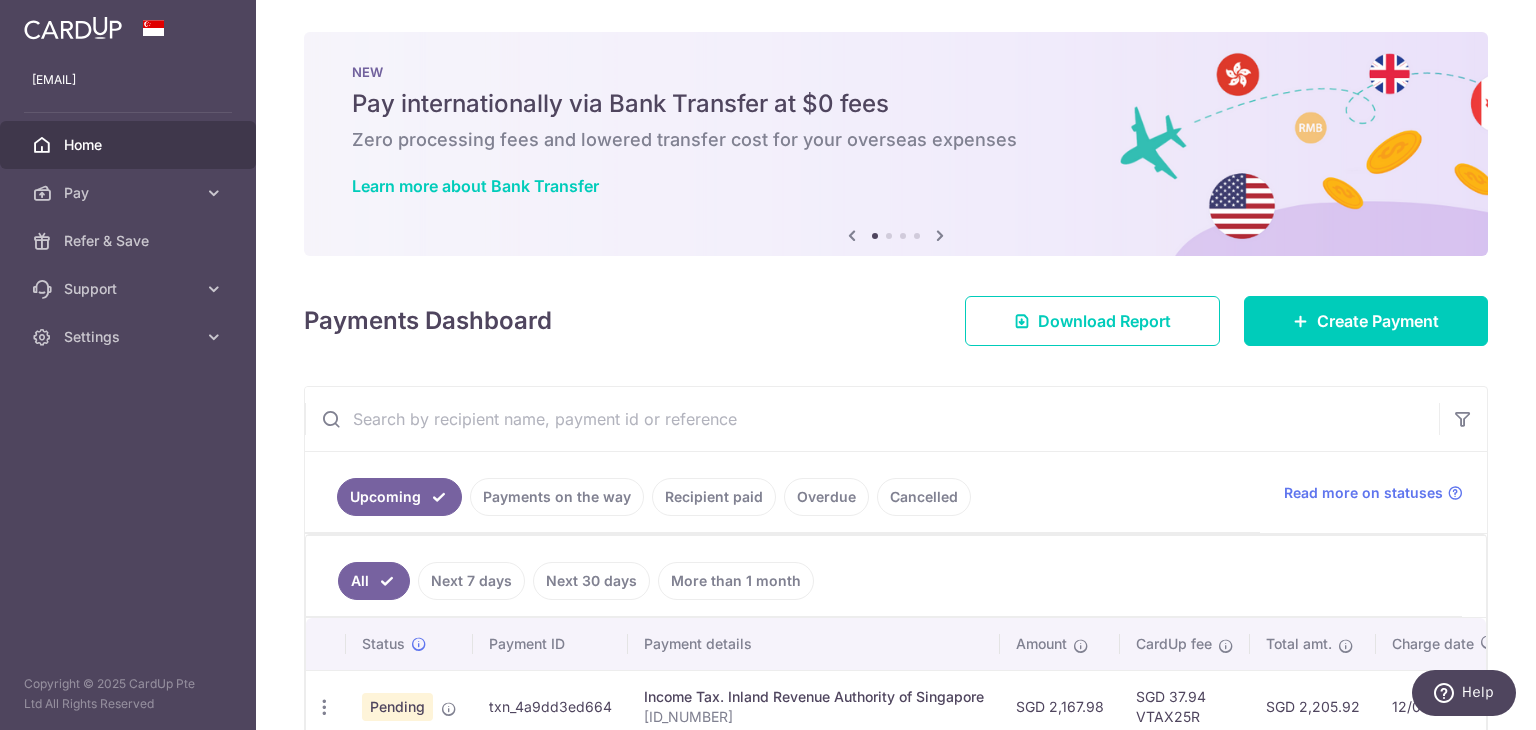 click on "Overdue" at bounding box center [826, 497] 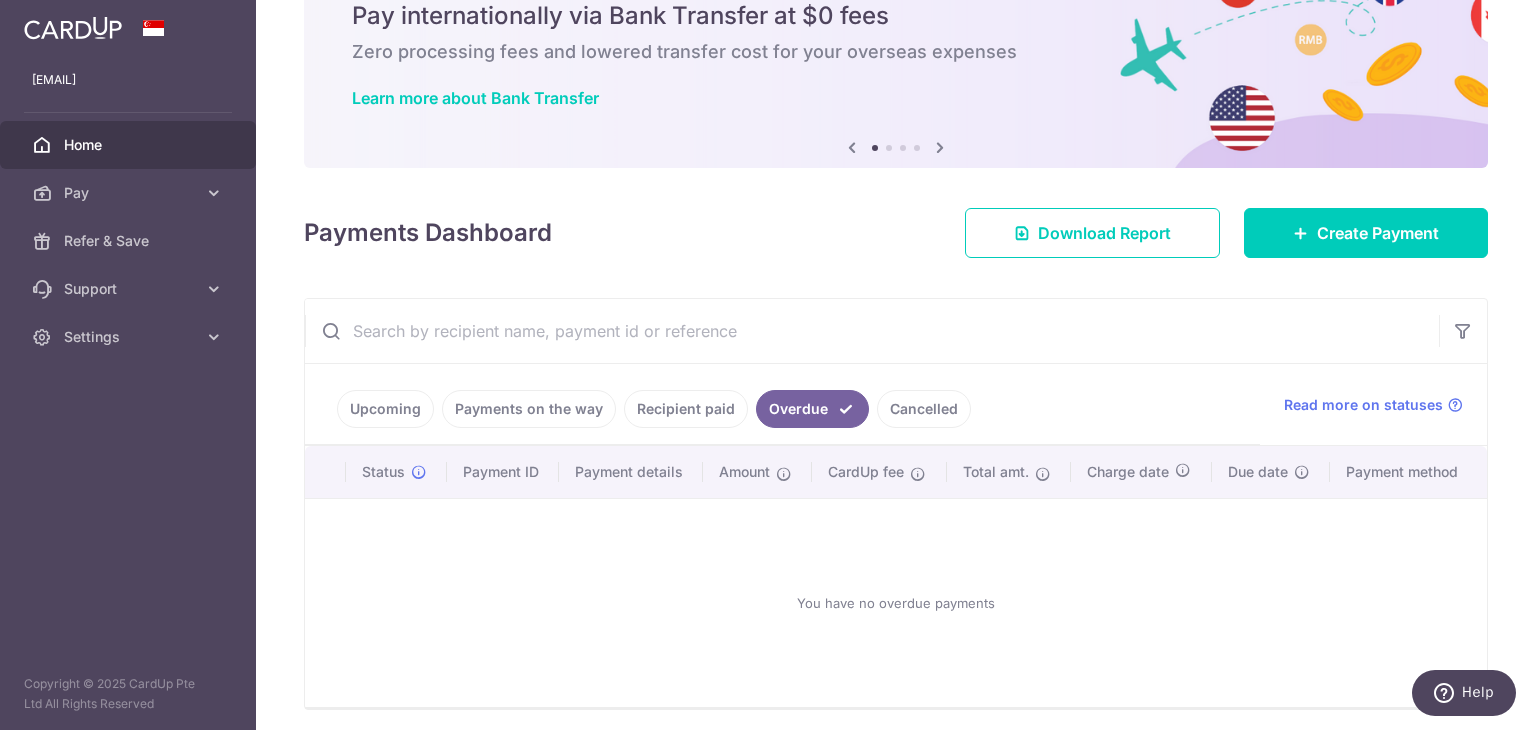 scroll, scrollTop: 160, scrollLeft: 0, axis: vertical 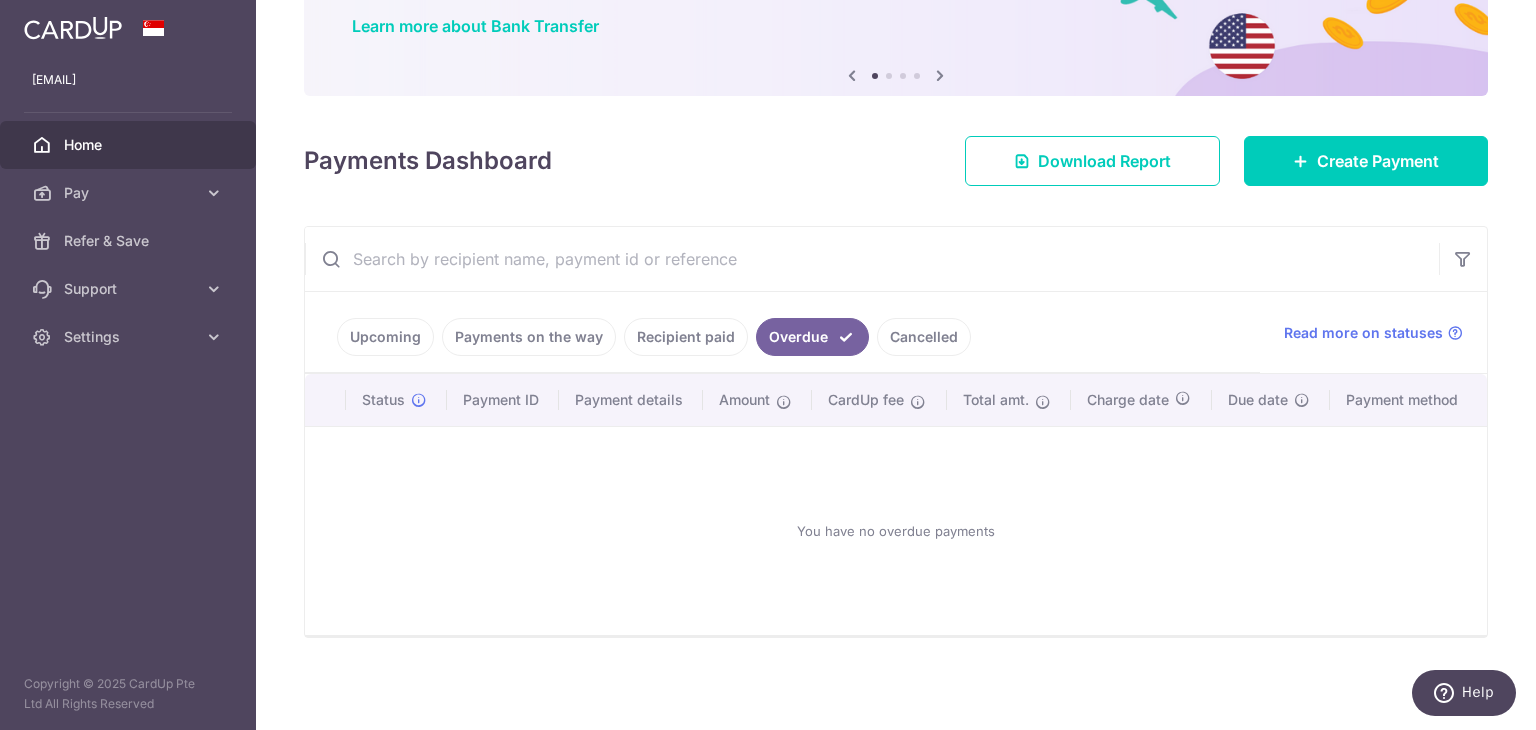 click on "Recipient paid" at bounding box center [686, 337] 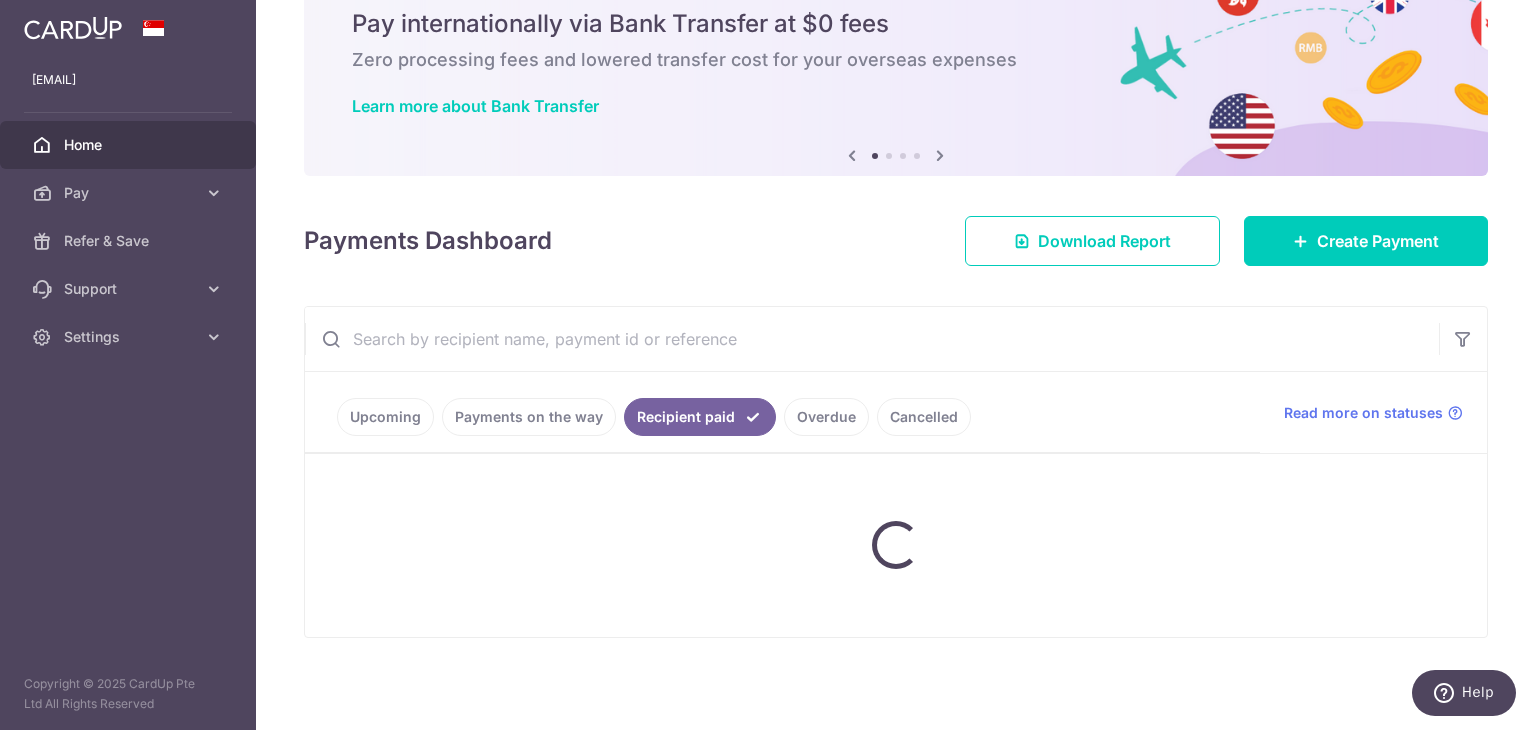 scroll, scrollTop: 160, scrollLeft: 0, axis: vertical 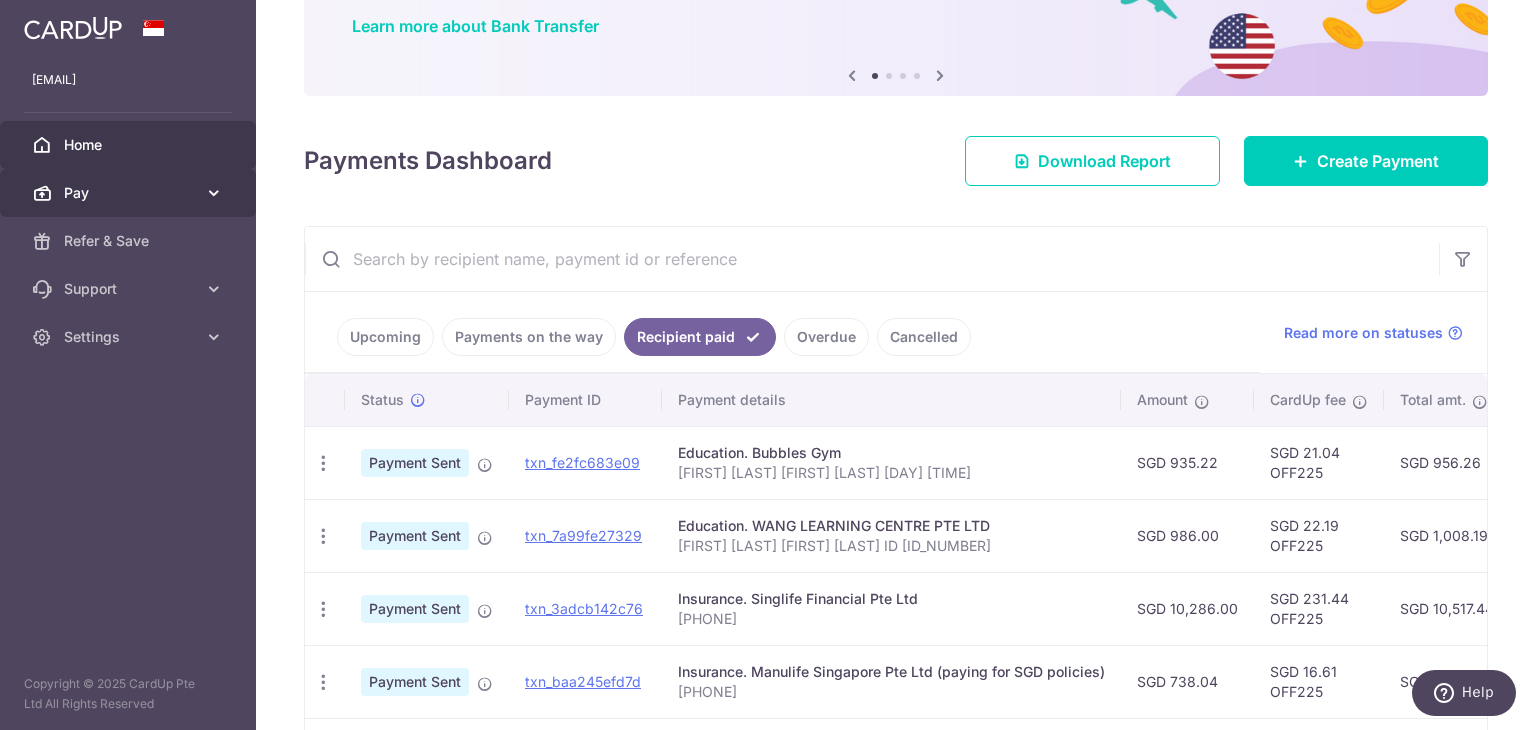 click at bounding box center [214, 193] 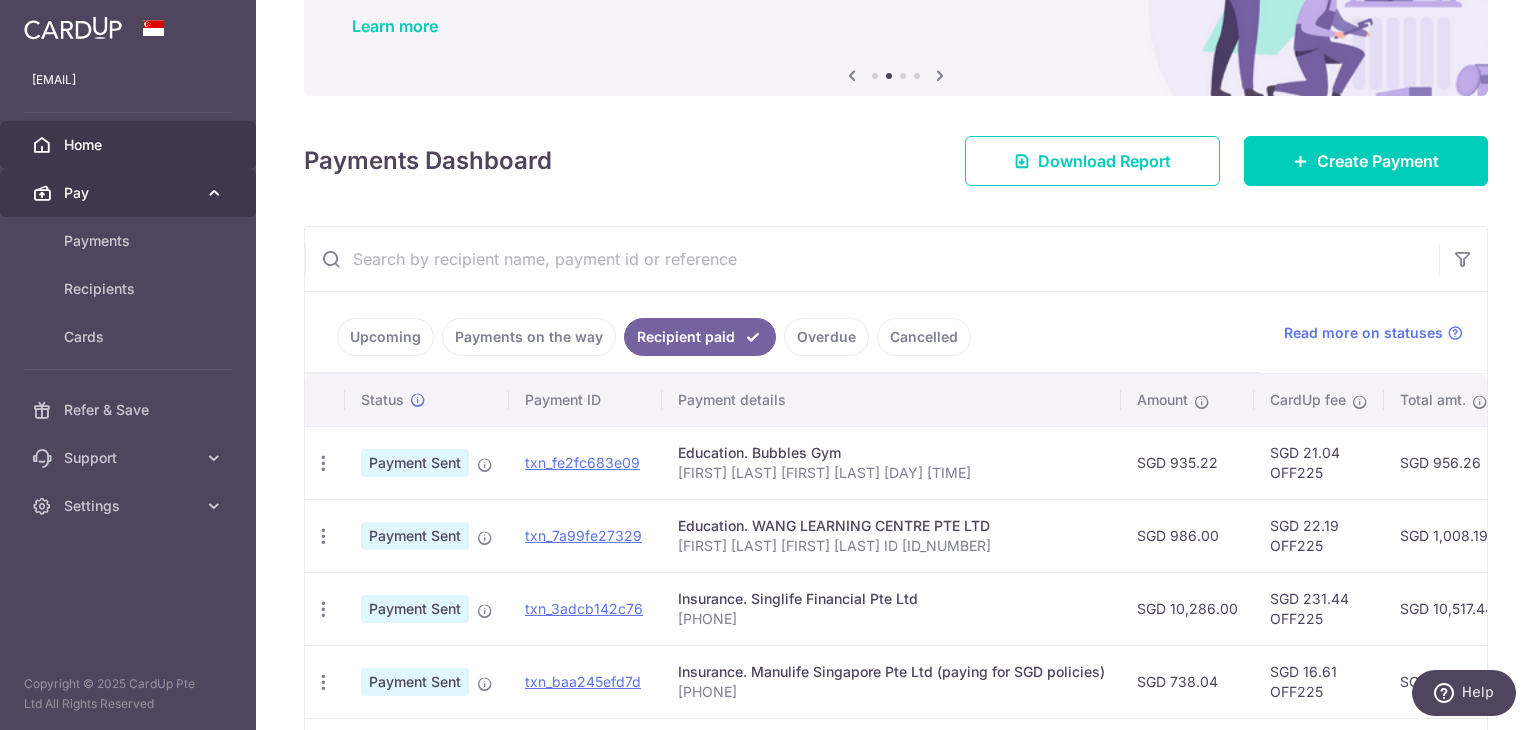 click on "Pay" at bounding box center (128, 193) 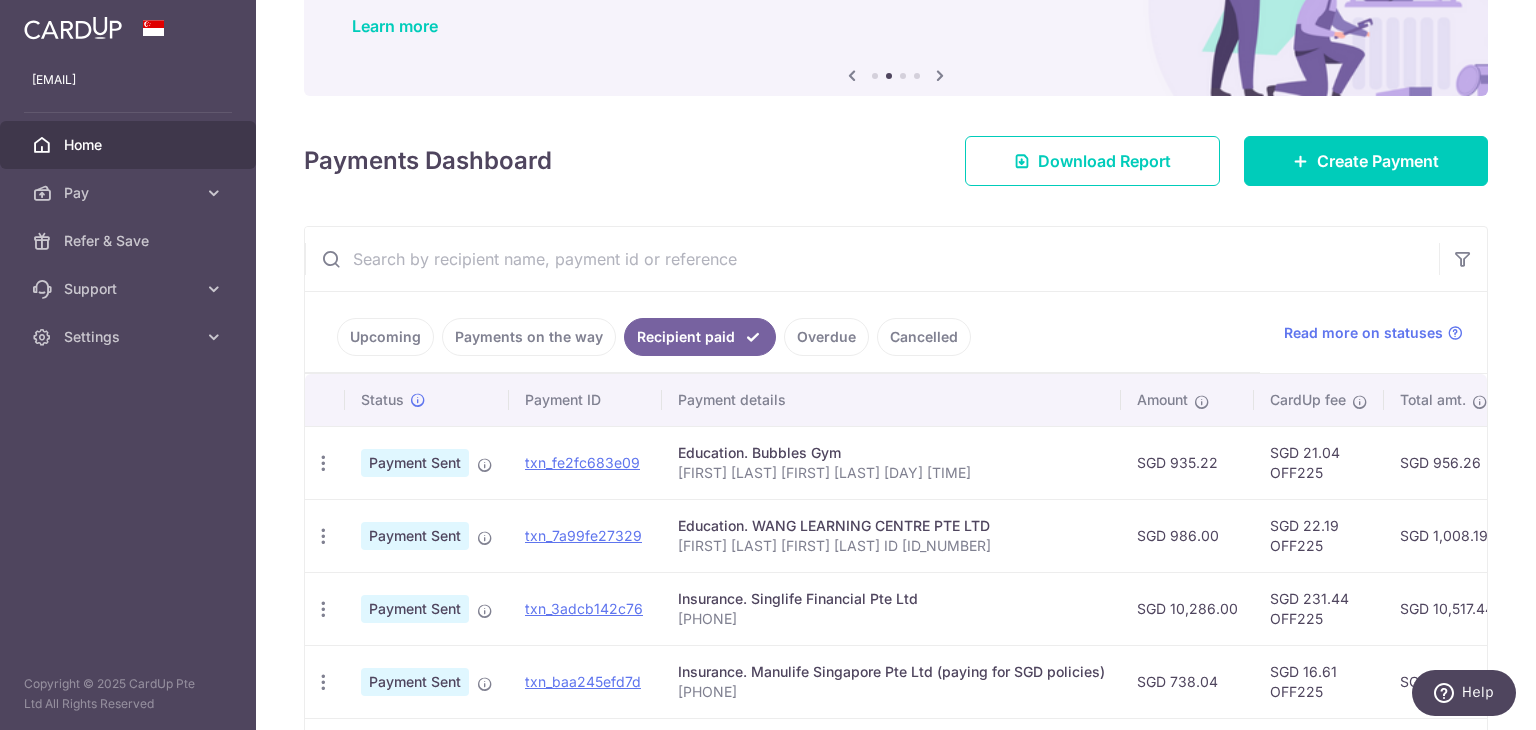 click at bounding box center (872, 259) 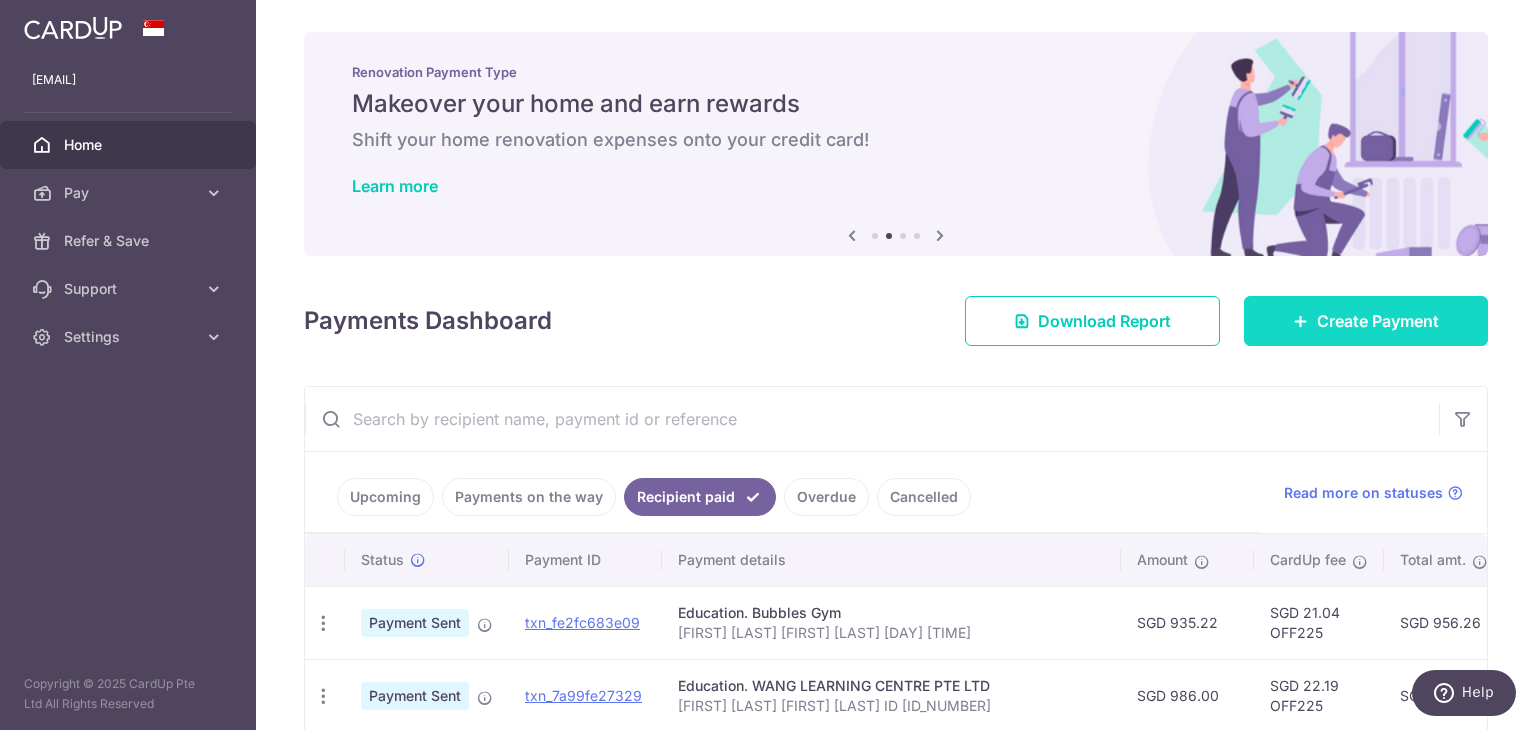 click on "Create Payment" at bounding box center [1378, 321] 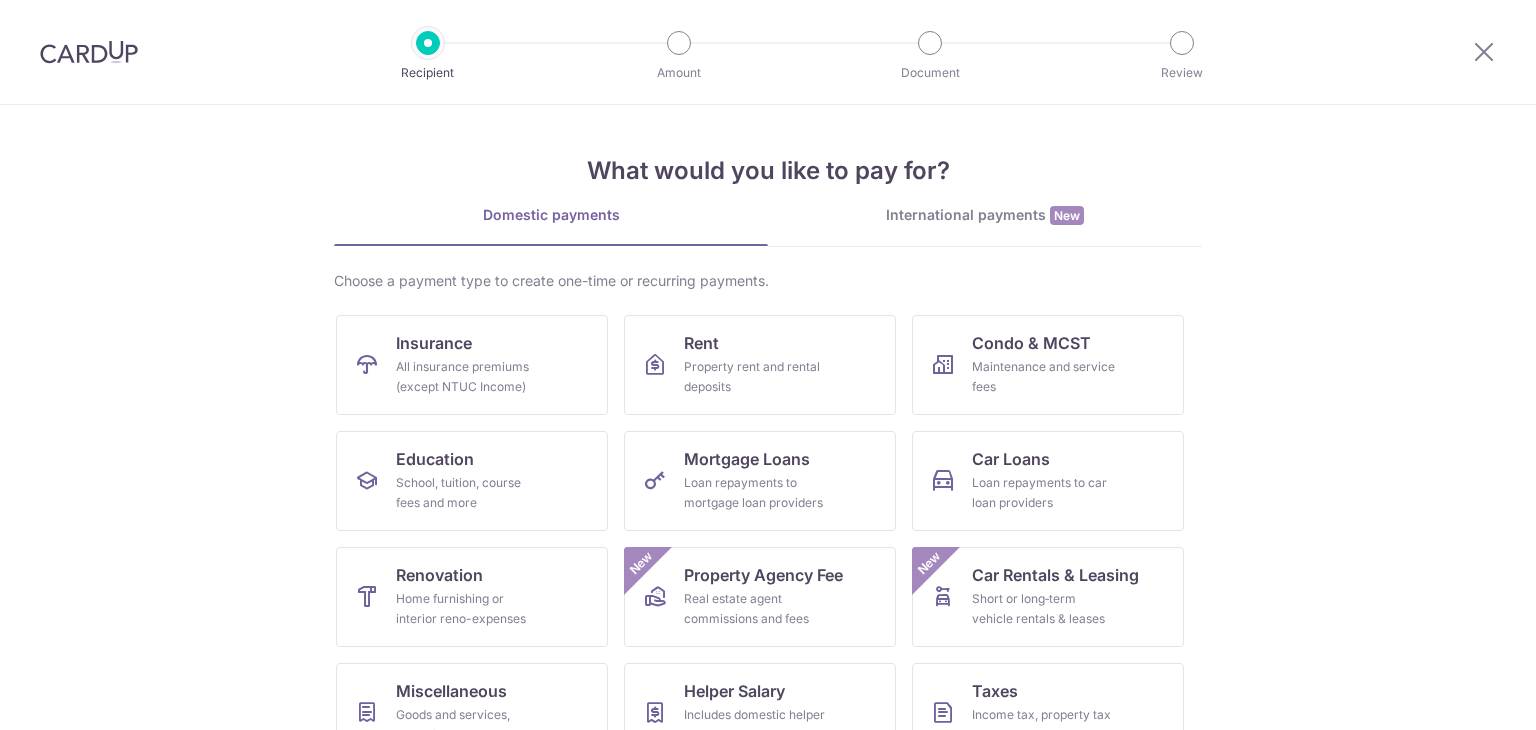 scroll, scrollTop: 0, scrollLeft: 0, axis: both 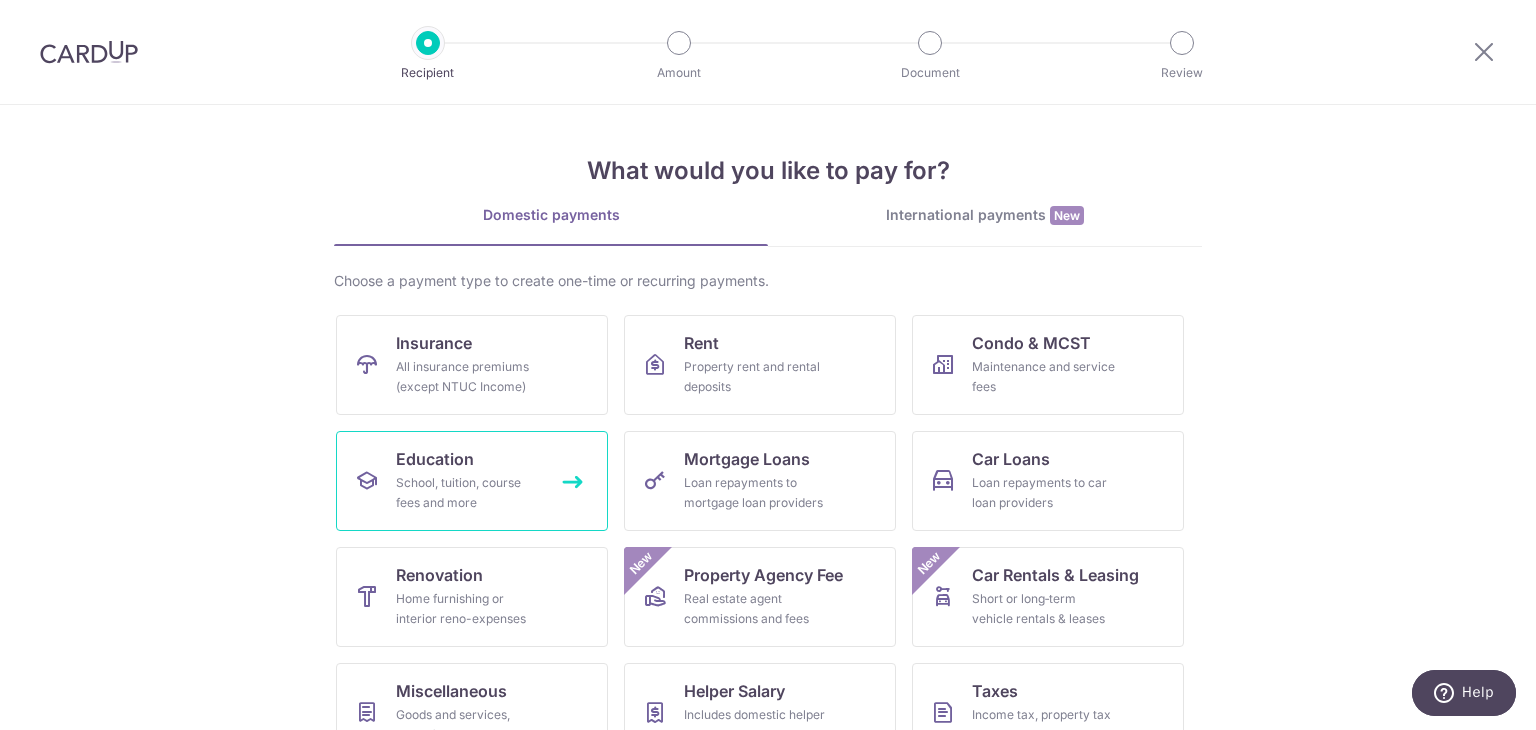 click on "School, tuition, course fees and more" at bounding box center [468, 493] 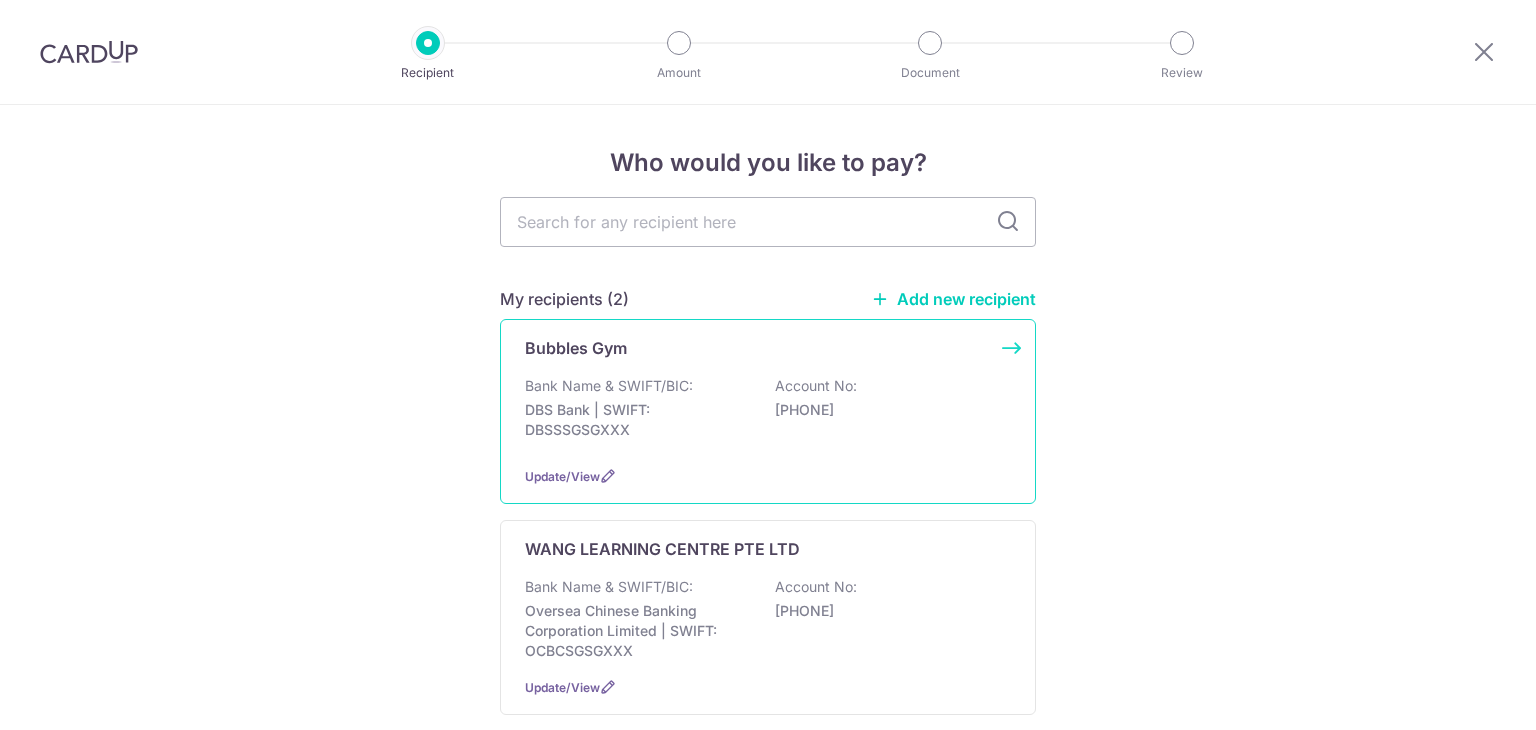 scroll, scrollTop: 0, scrollLeft: 0, axis: both 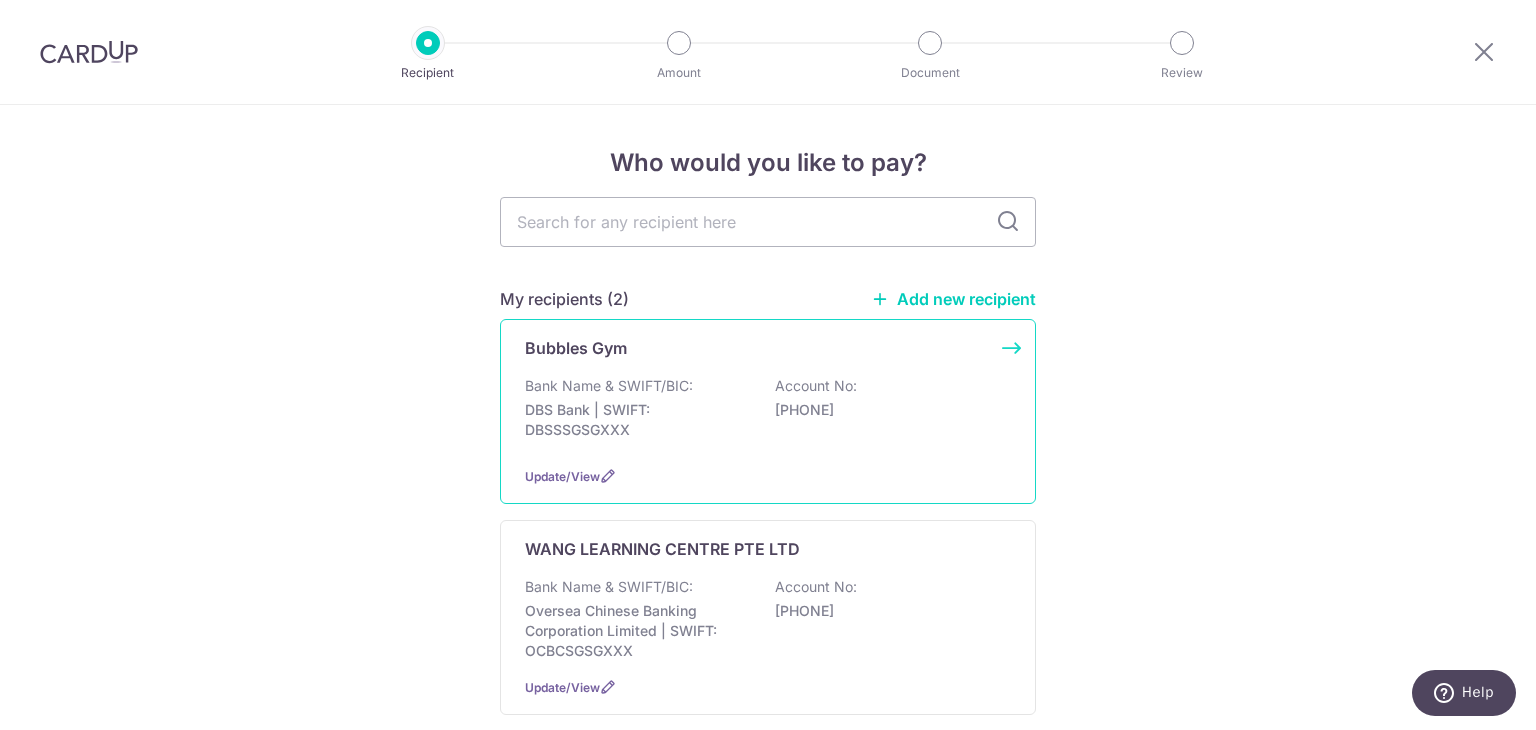 click on "DBS Bank | SWIFT: DBSSSGSGXXX" at bounding box center (637, 420) 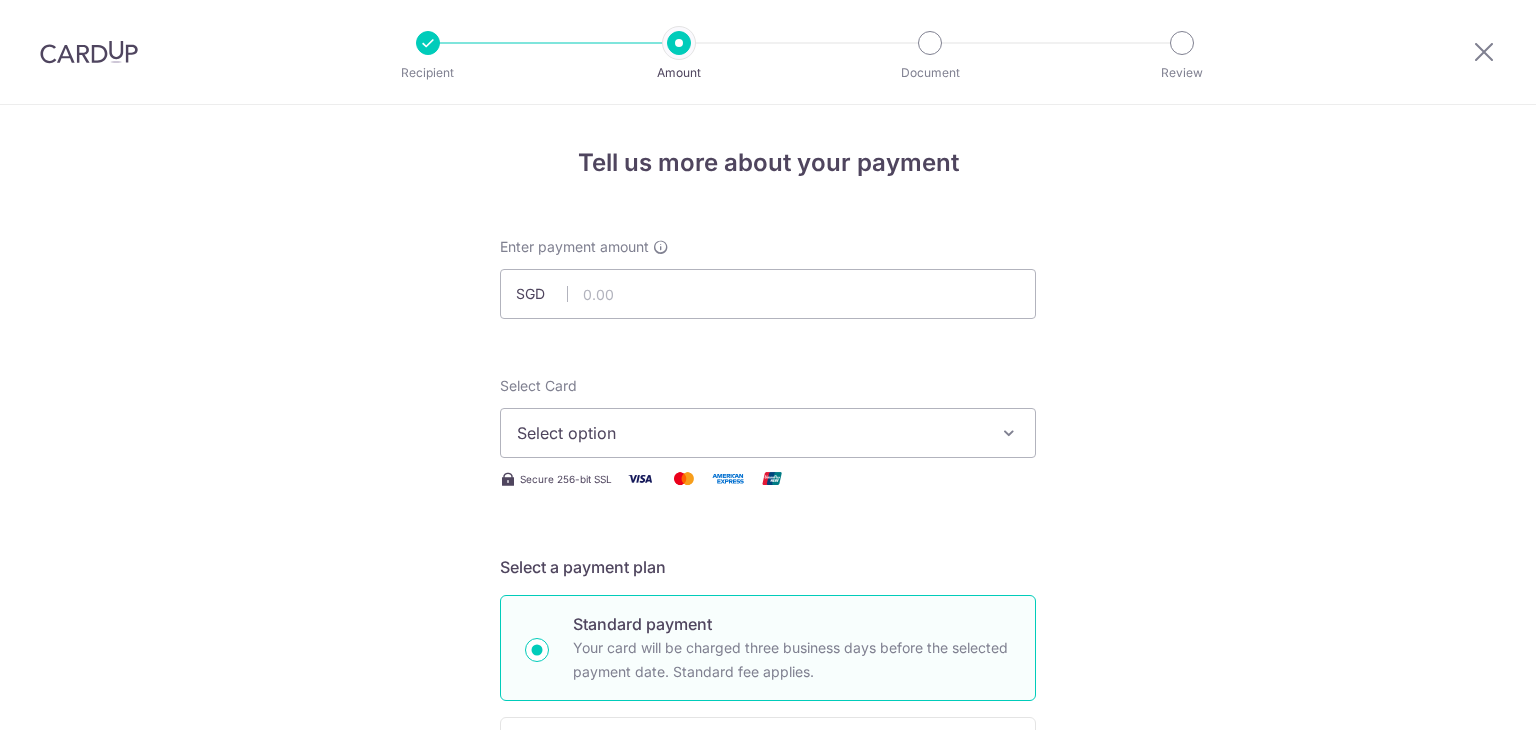 scroll, scrollTop: 0, scrollLeft: 0, axis: both 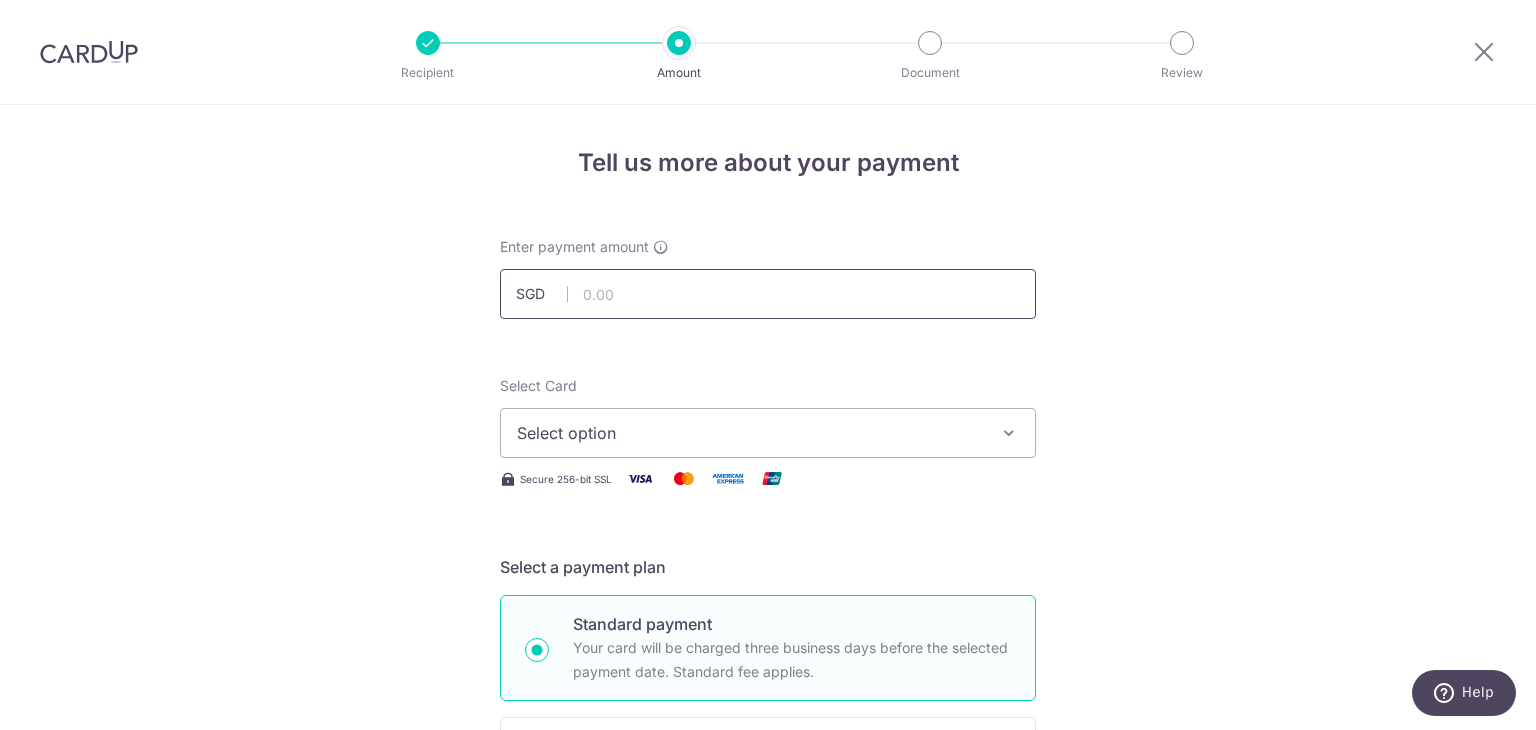 click at bounding box center [768, 294] 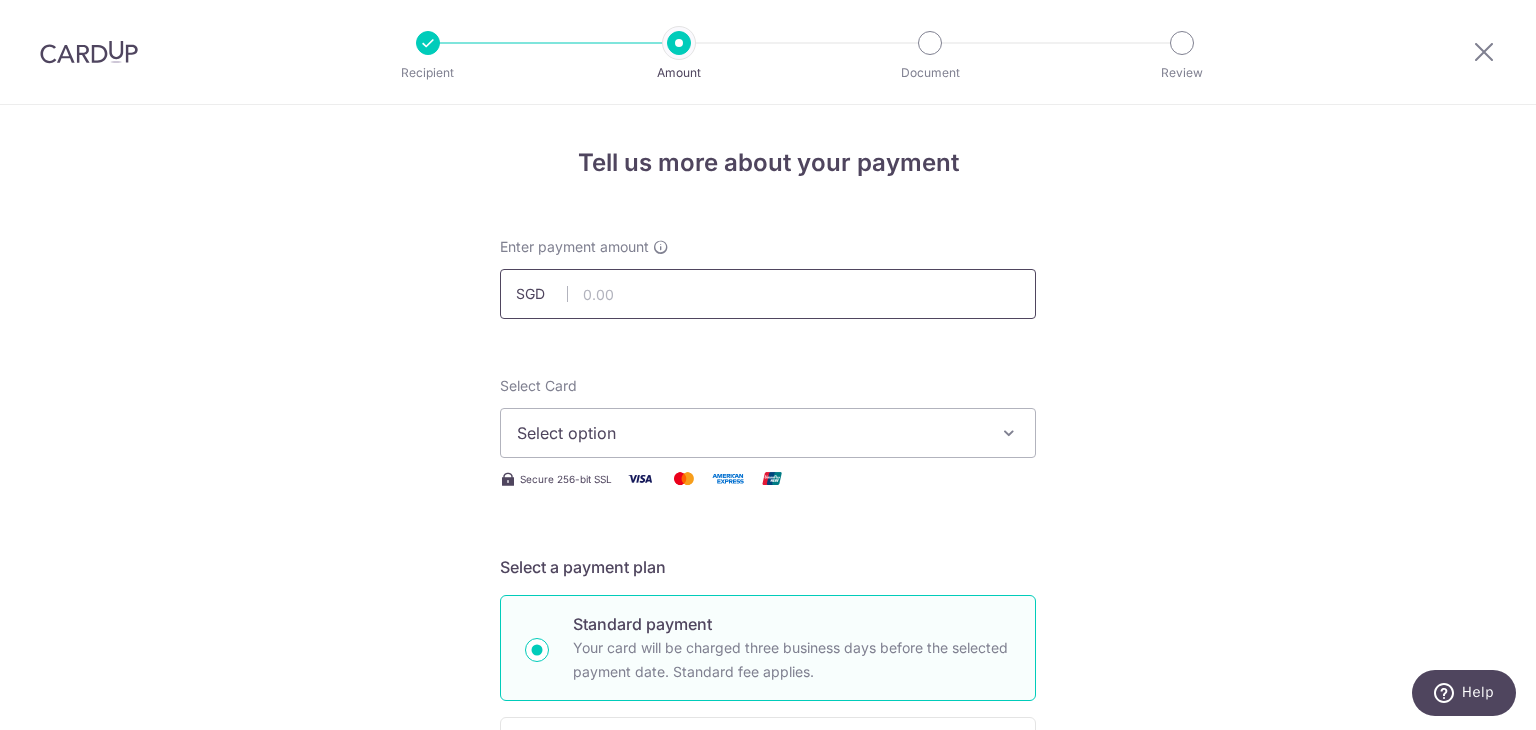 click at bounding box center (768, 294) 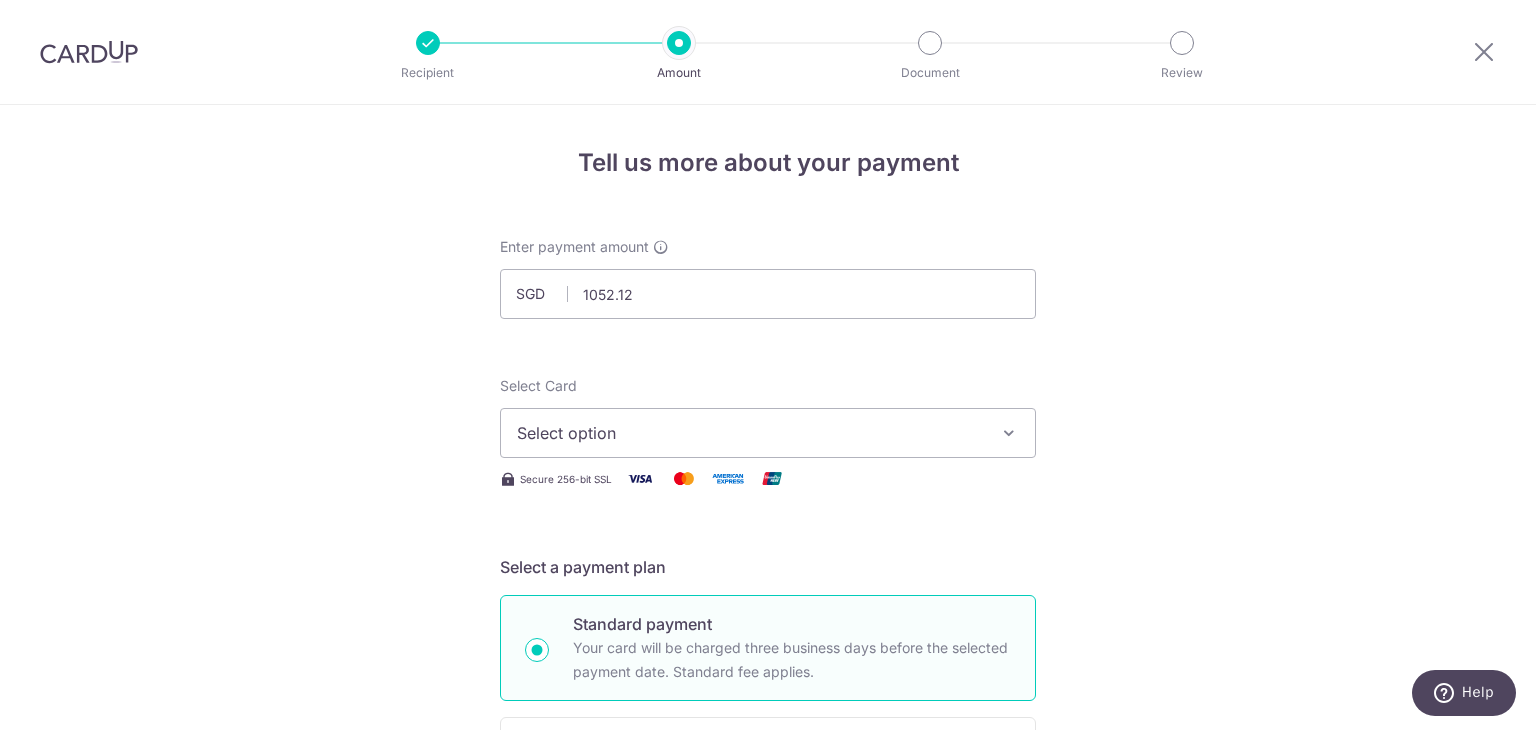 type on "1,052.12" 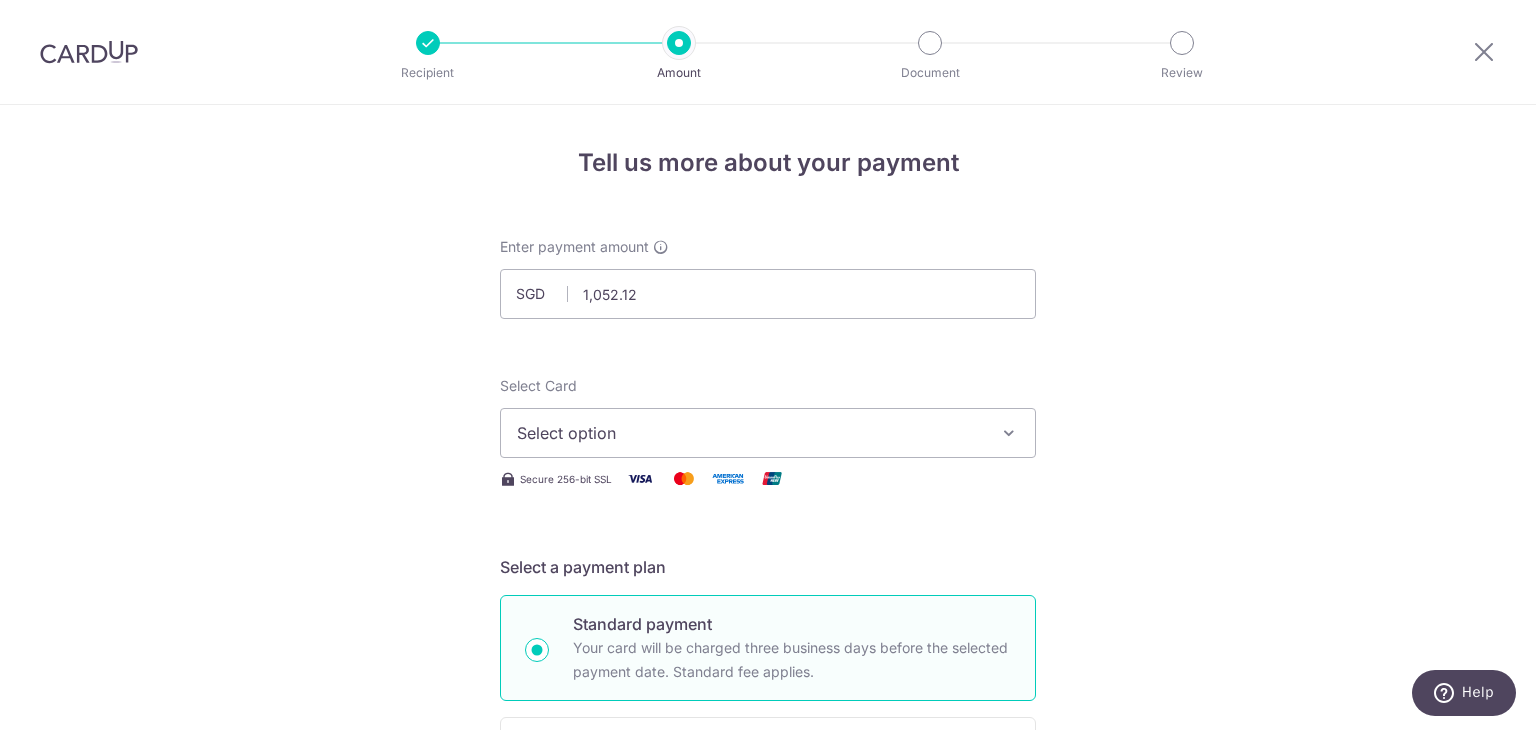 click on "Tell us more about your payment
Enter payment amount
SGD
1,052.12
1052.12
Select Card
Select option
Add credit card
Your Cards
**** [LAST_FOUR_DIGITS]
Secure 256-bit SSL
Text
New card details
Card
Secure 256-bit SSL" at bounding box center [768, 1009] 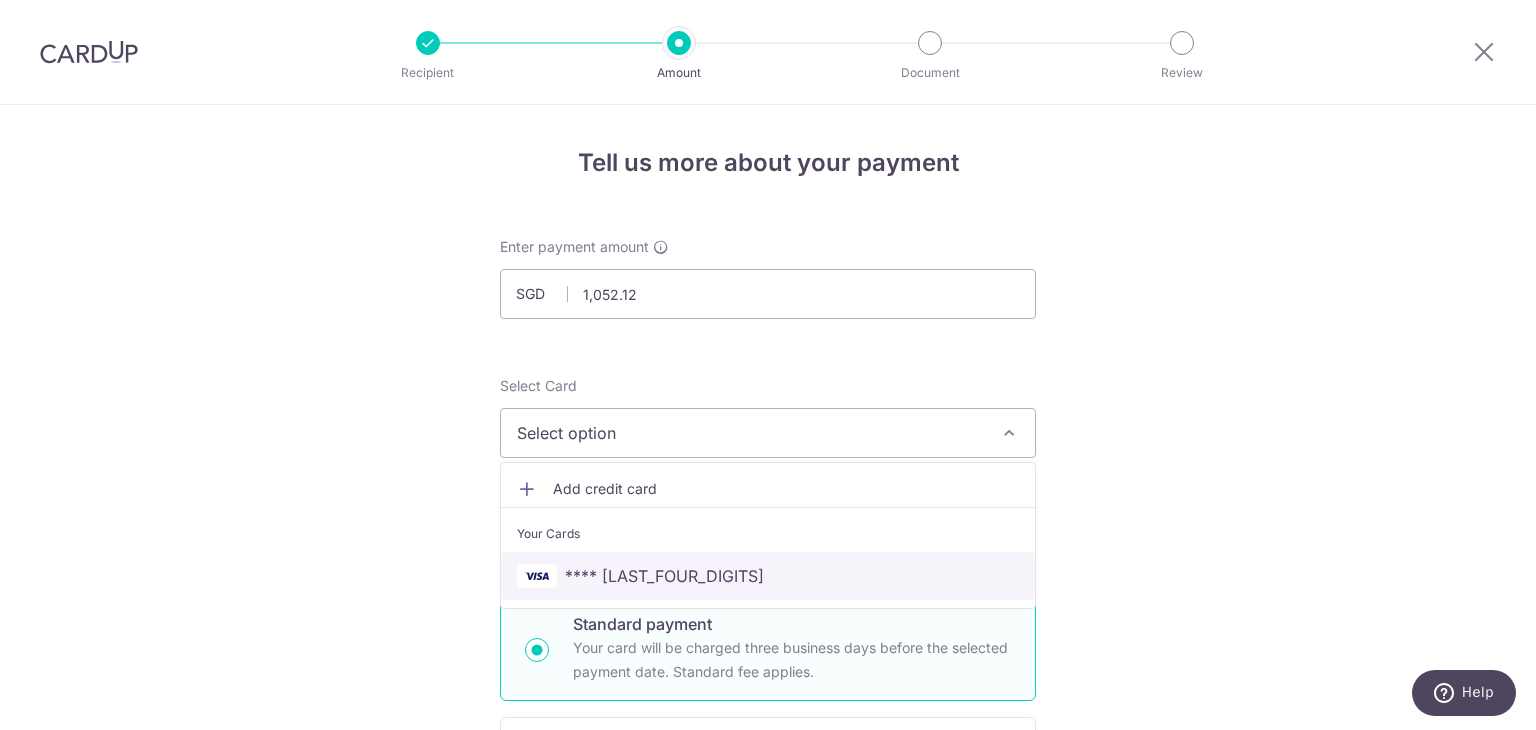 click on "**** [LAST_FOUR_DIGITS]" at bounding box center (768, 576) 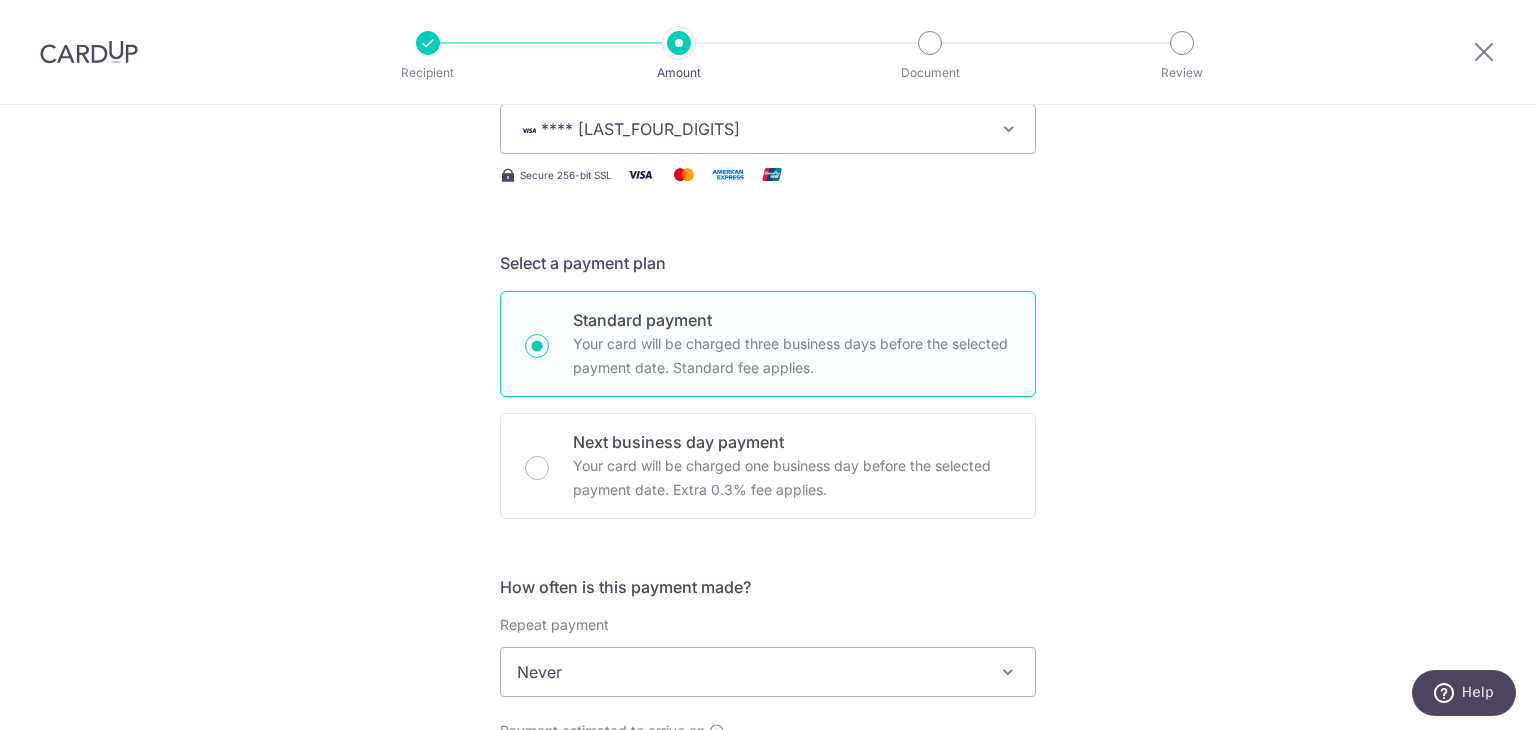 scroll, scrollTop: 500, scrollLeft: 0, axis: vertical 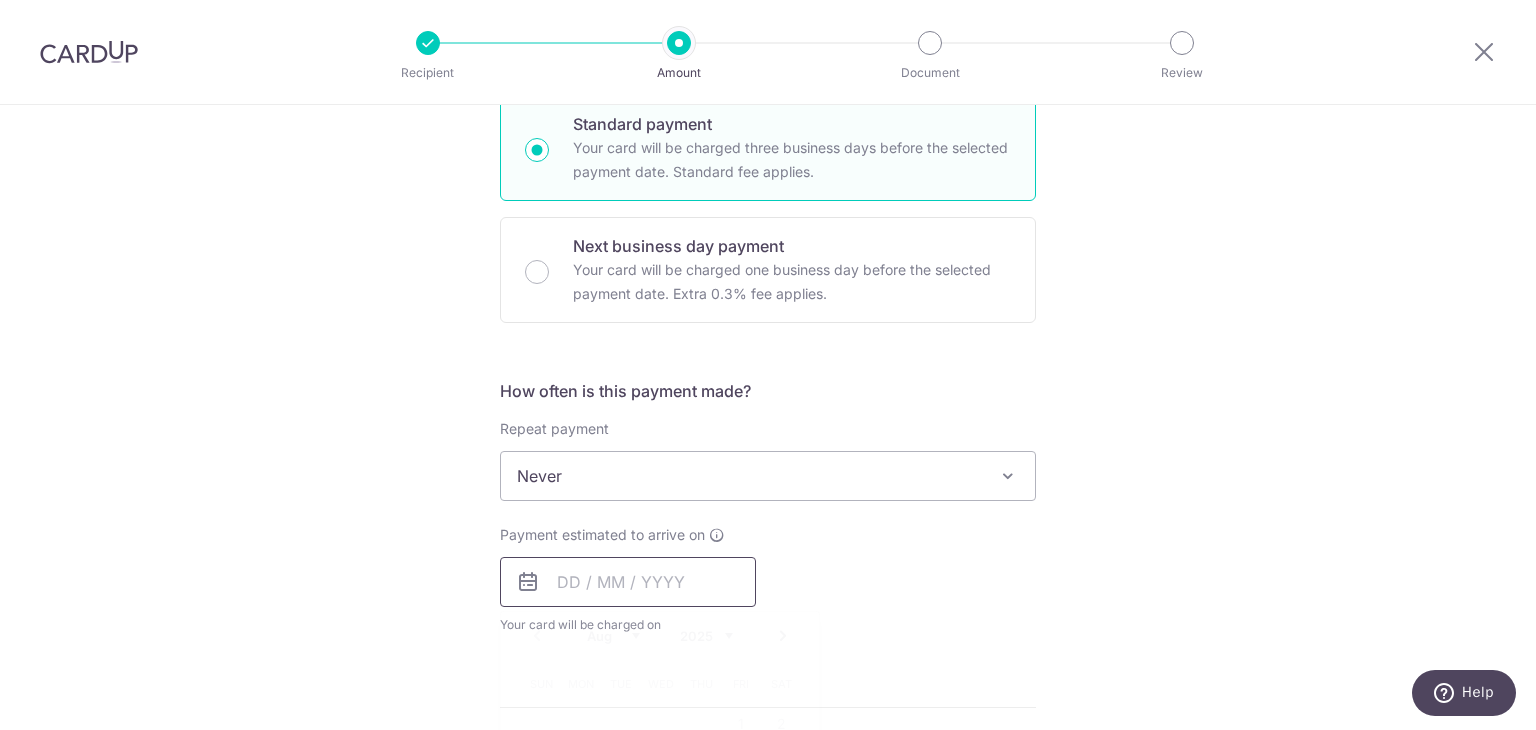 click at bounding box center (628, 582) 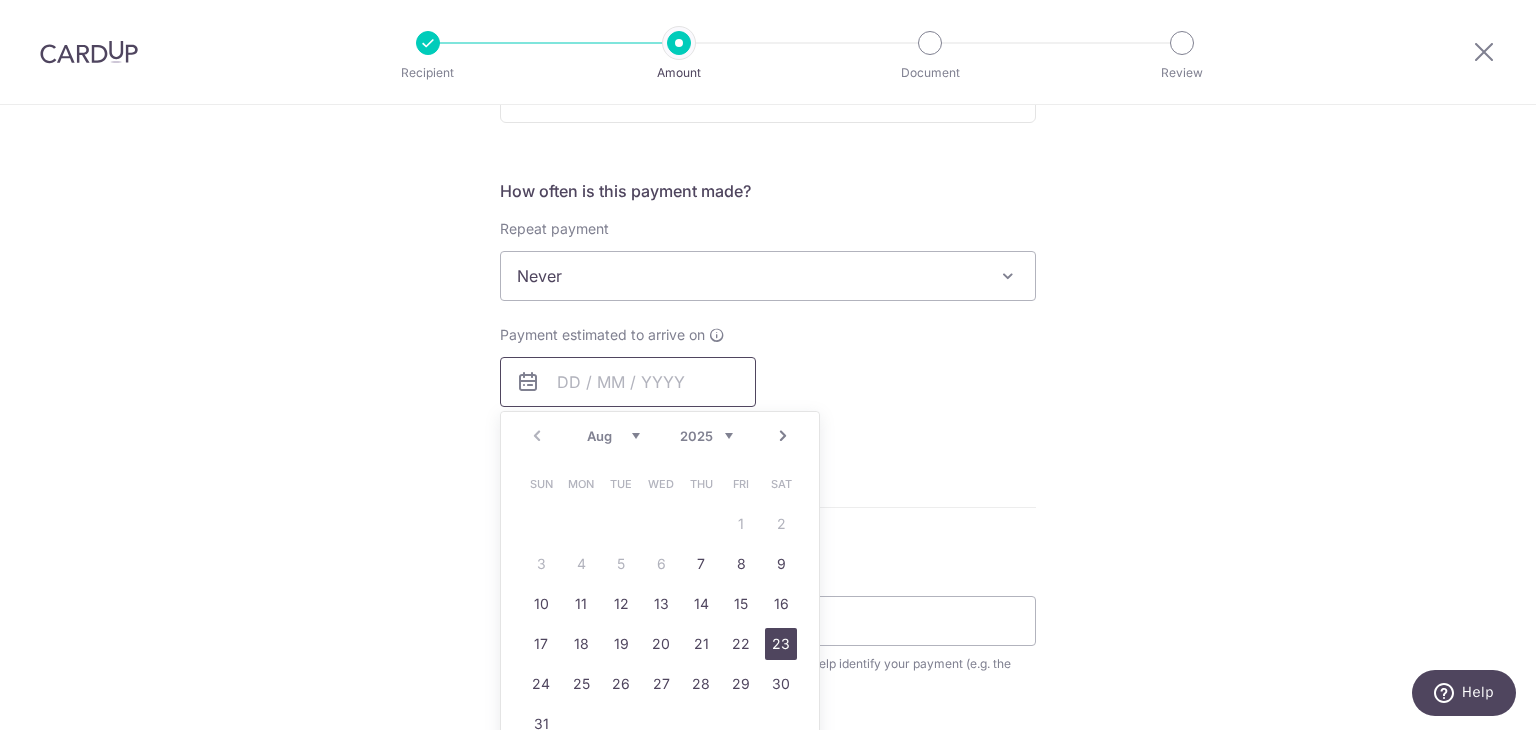 scroll, scrollTop: 600, scrollLeft: 0, axis: vertical 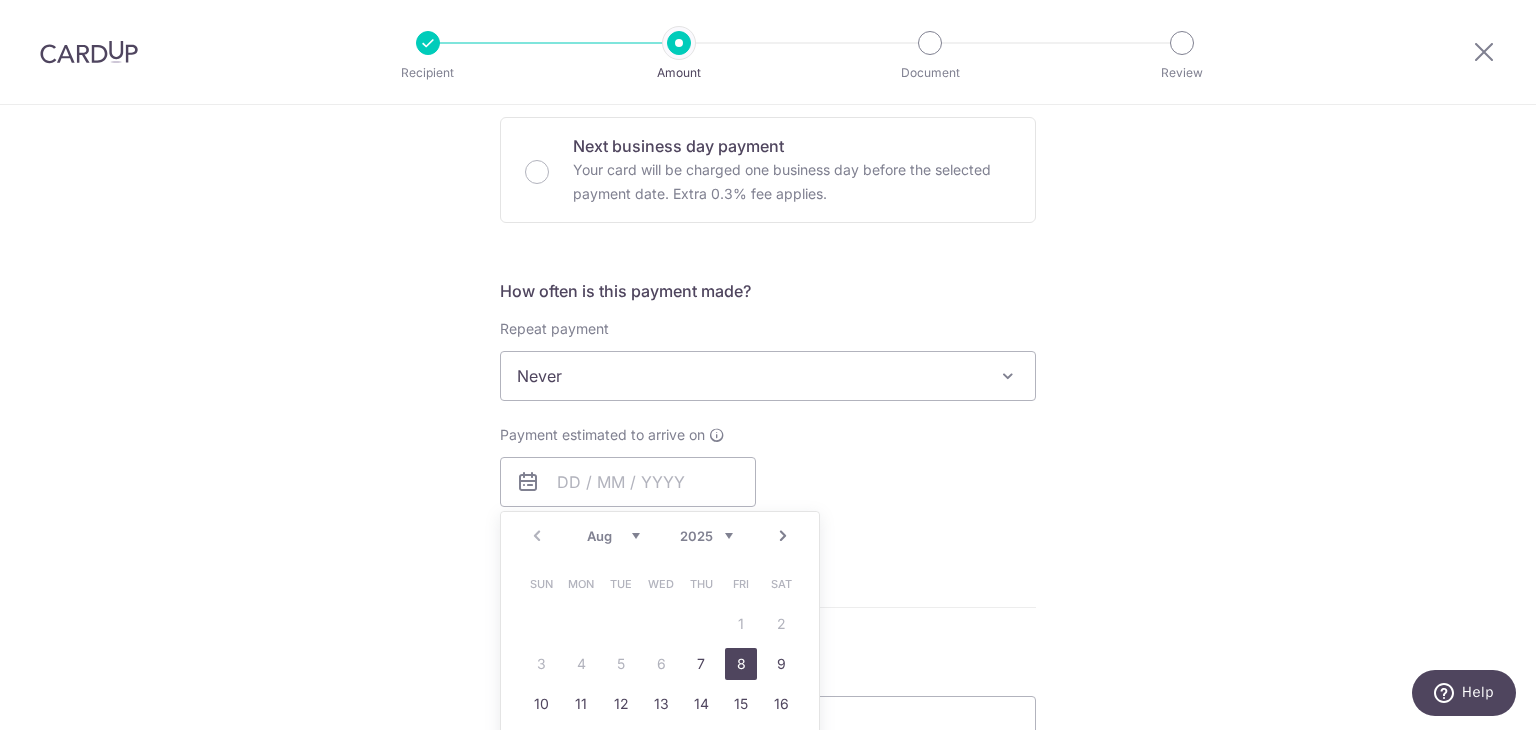 click on "8" at bounding box center (741, 664) 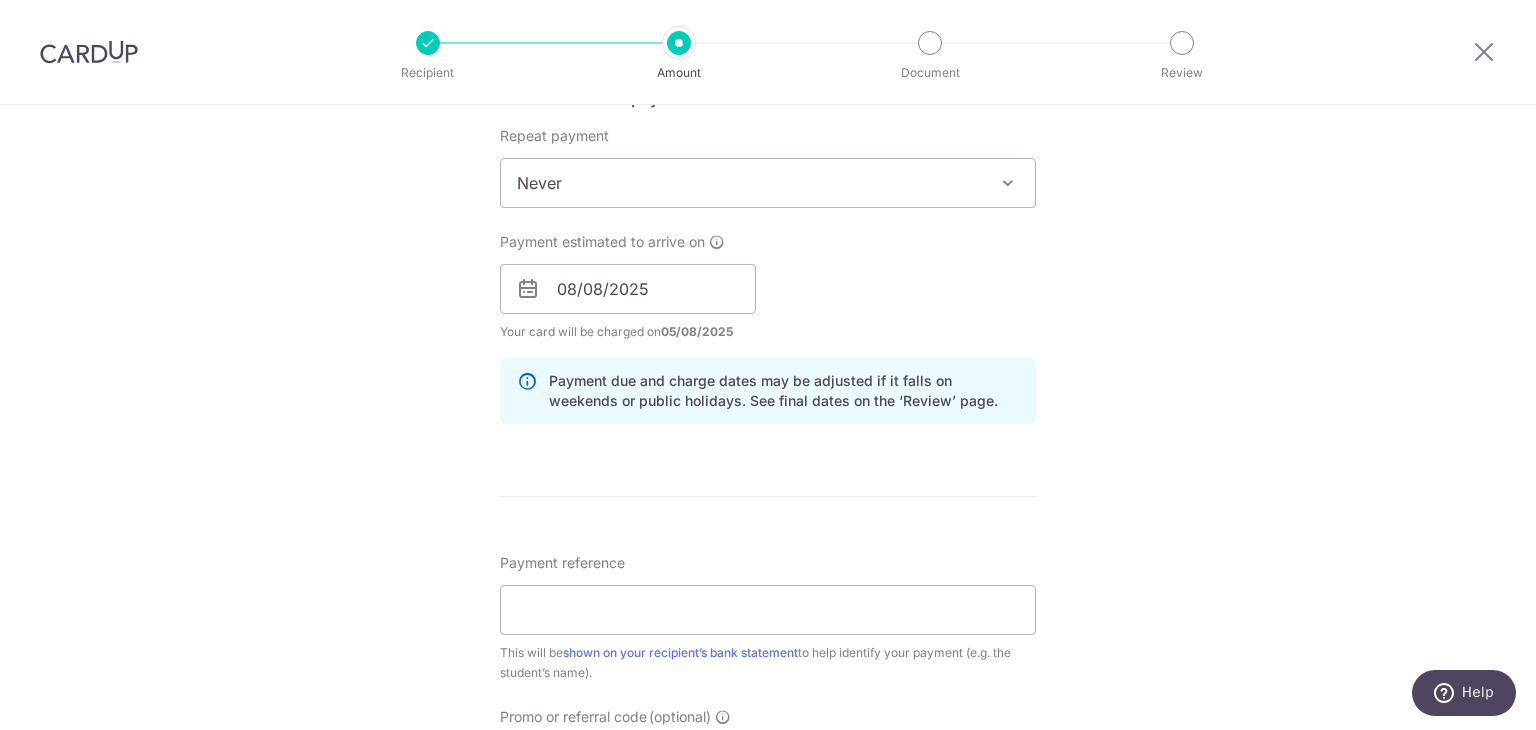 scroll, scrollTop: 800, scrollLeft: 0, axis: vertical 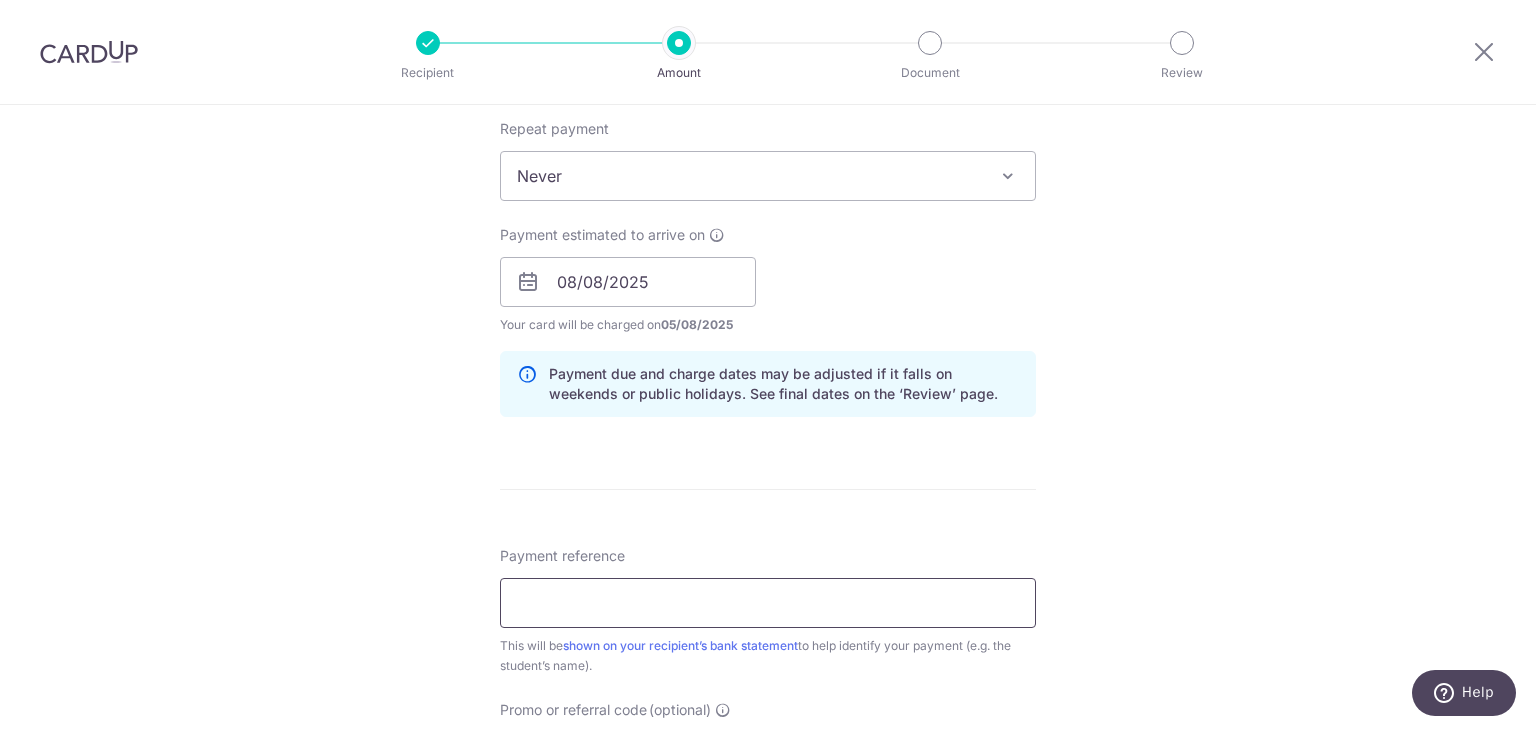 click on "Payment reference" at bounding box center [768, 603] 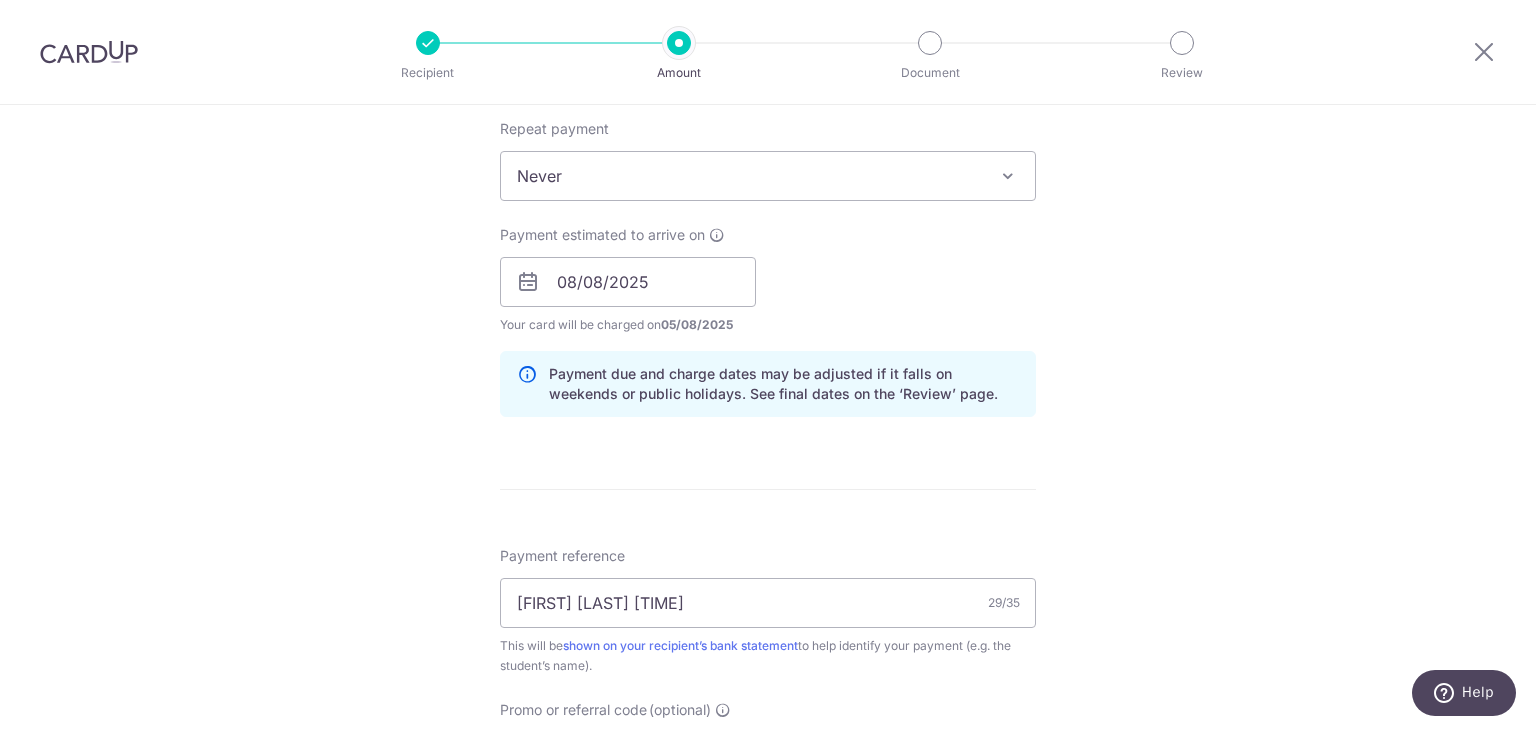 click on "Tell us more about your payment
Enter payment amount
SGD
1,052.12
1052.12
Select Card
**** 6985
Add credit card
Your Cards
**** 6985
Secure 256-bit SSL
Text
New card details
Card
Secure 256-bit SSL" at bounding box center [768, 250] 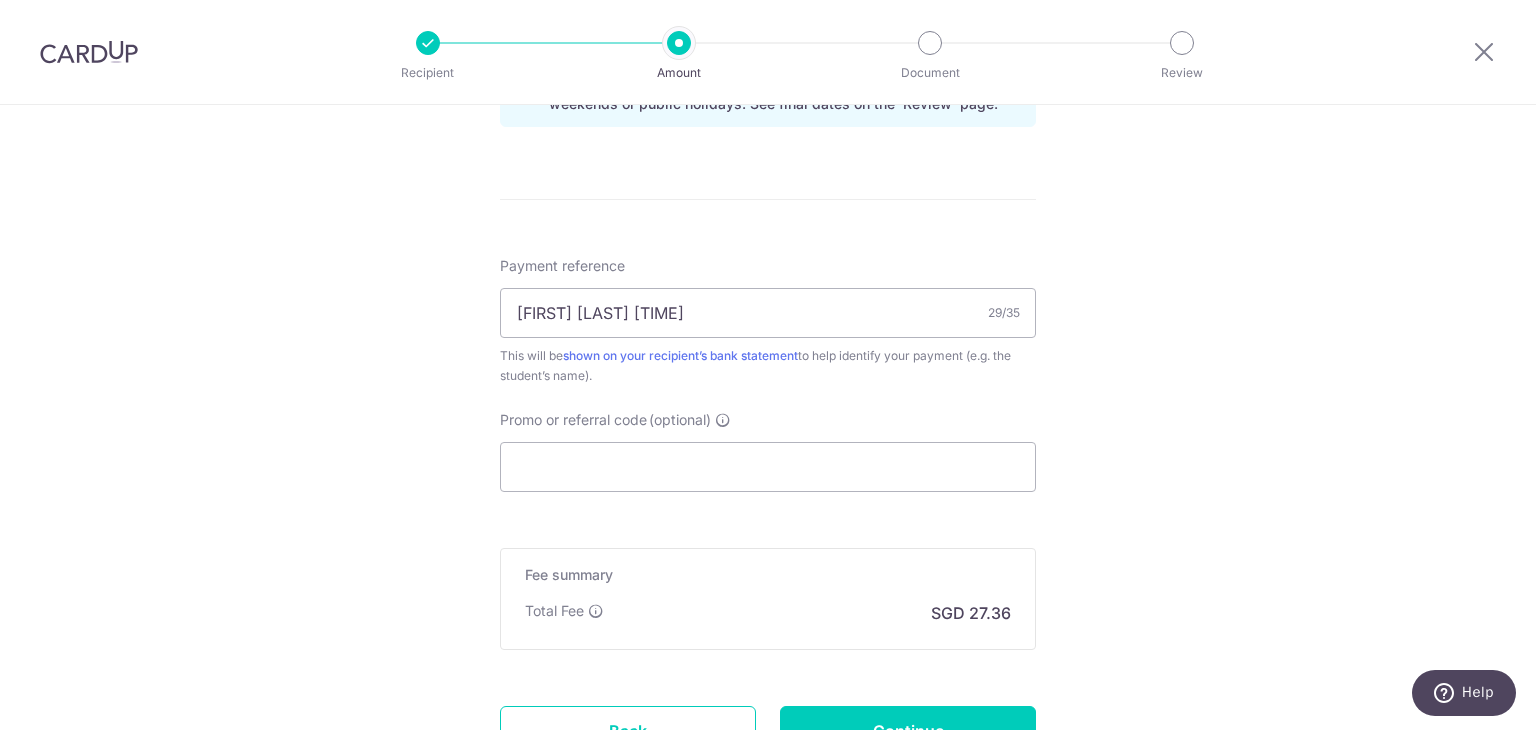 scroll, scrollTop: 1100, scrollLeft: 0, axis: vertical 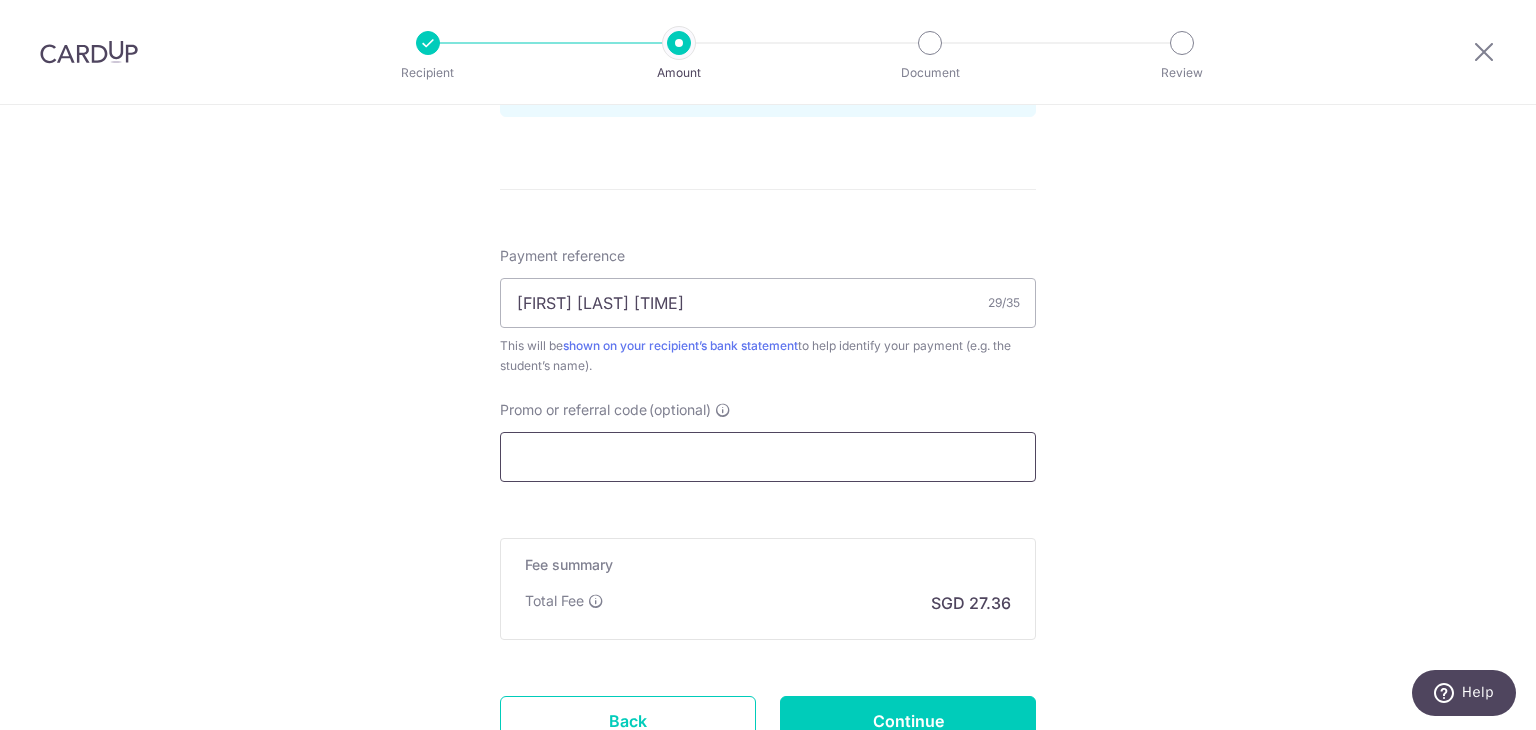click on "Promo or referral code
(optional)" at bounding box center [768, 457] 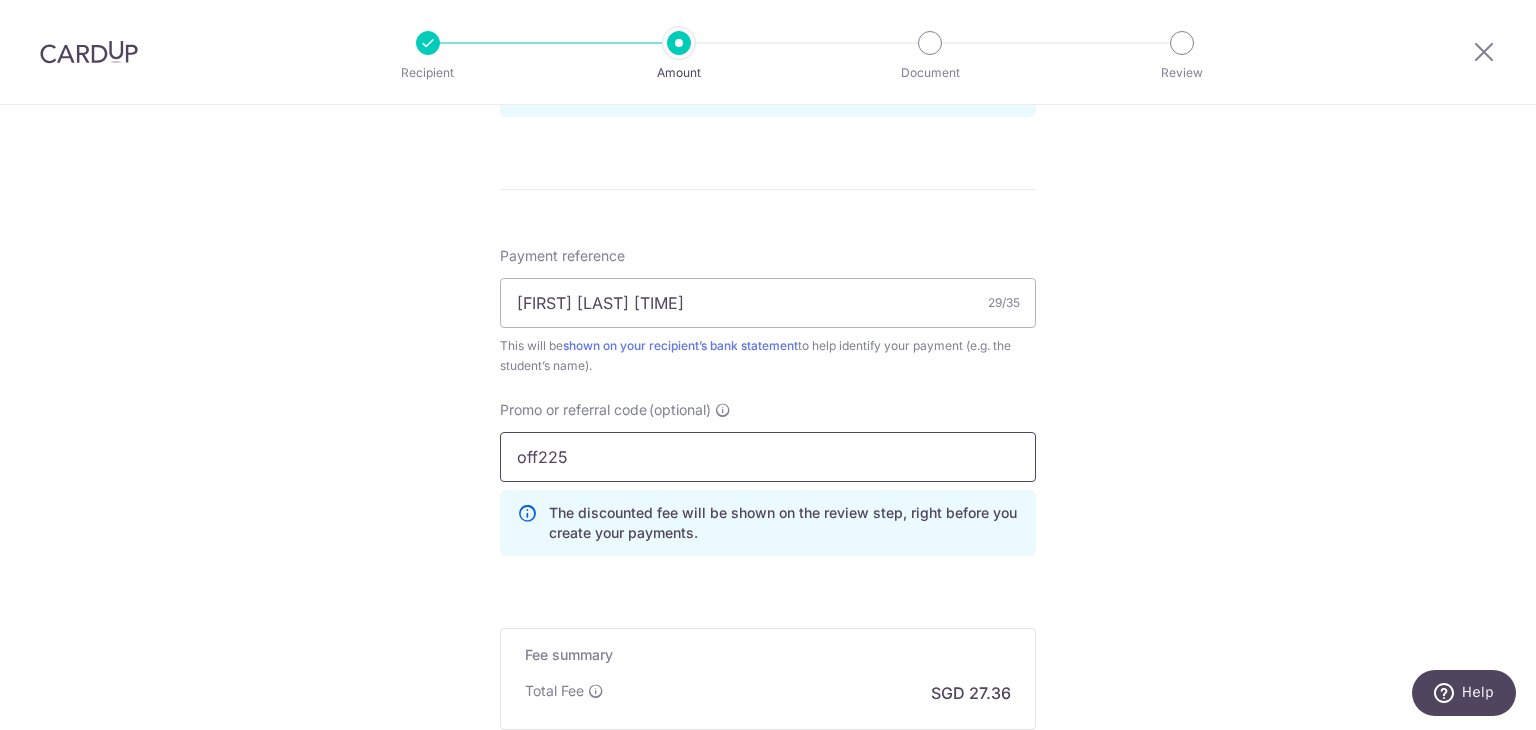 type on "off225" 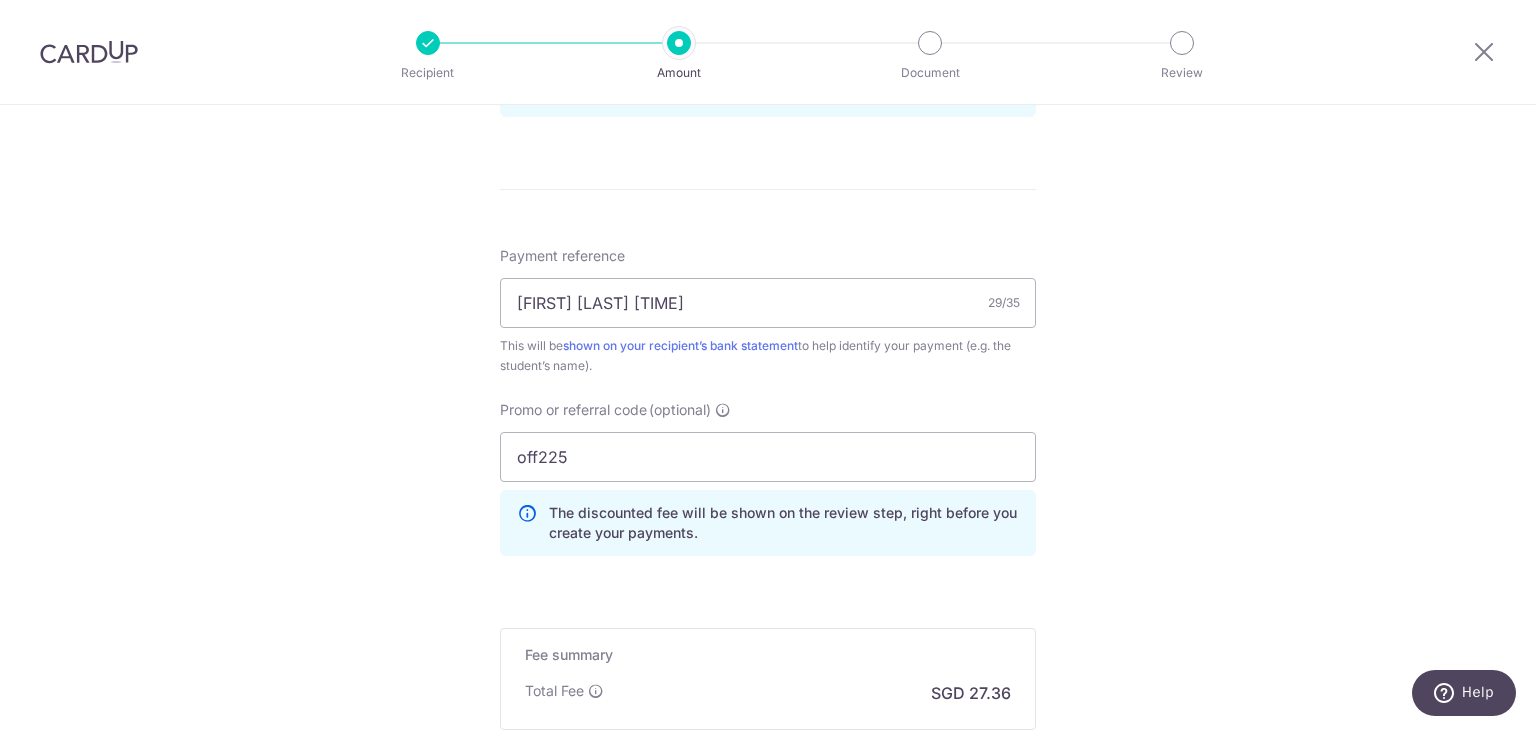 click on "Tell us more about your payment
Enter payment amount
SGD
1,052.12
1052.12
Select Card
**** 6985
Add credit card
Your Cards
**** 6985
Secure 256-bit SSL
Text
New card details
Card
Secure 256-bit SSL" at bounding box center (768, -5) 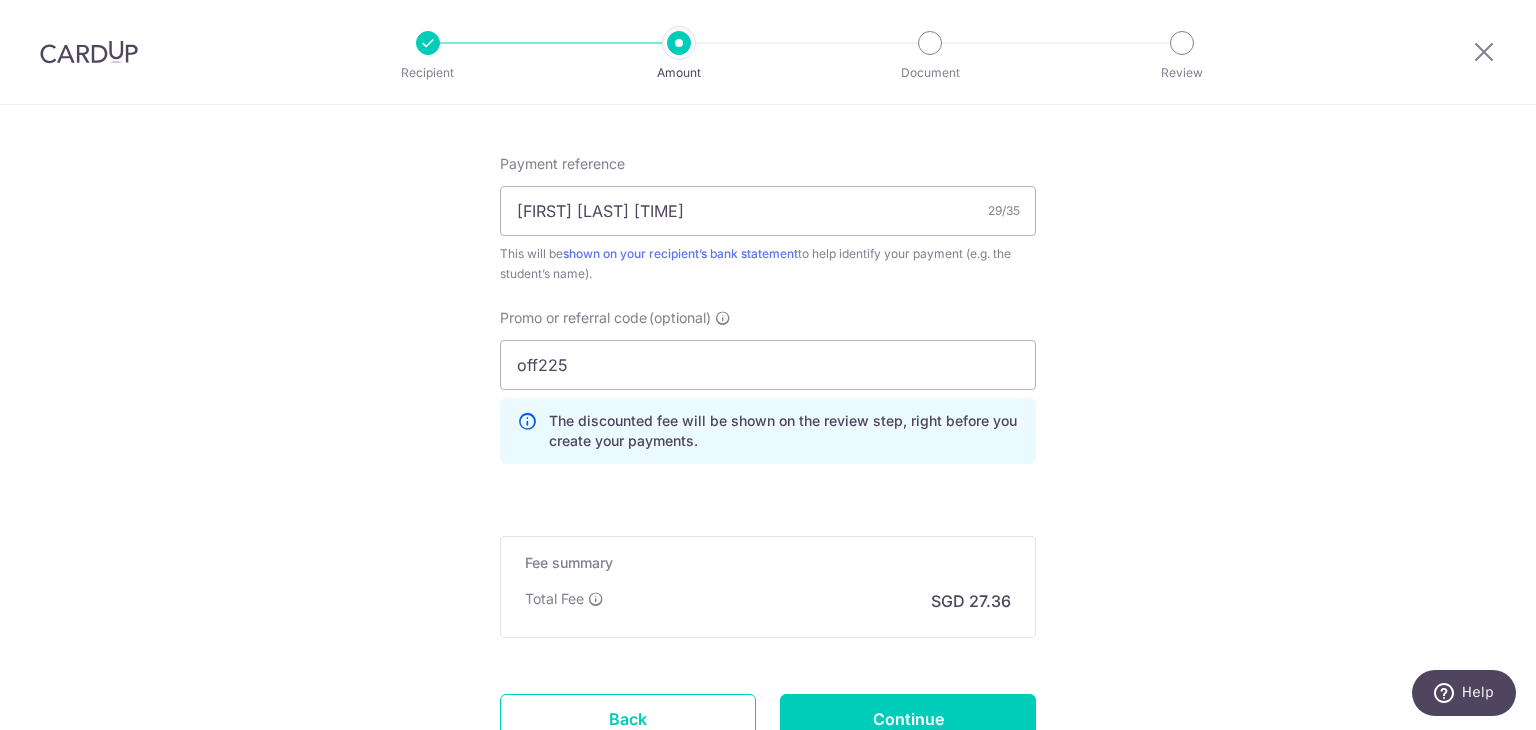 scroll, scrollTop: 1300, scrollLeft: 0, axis: vertical 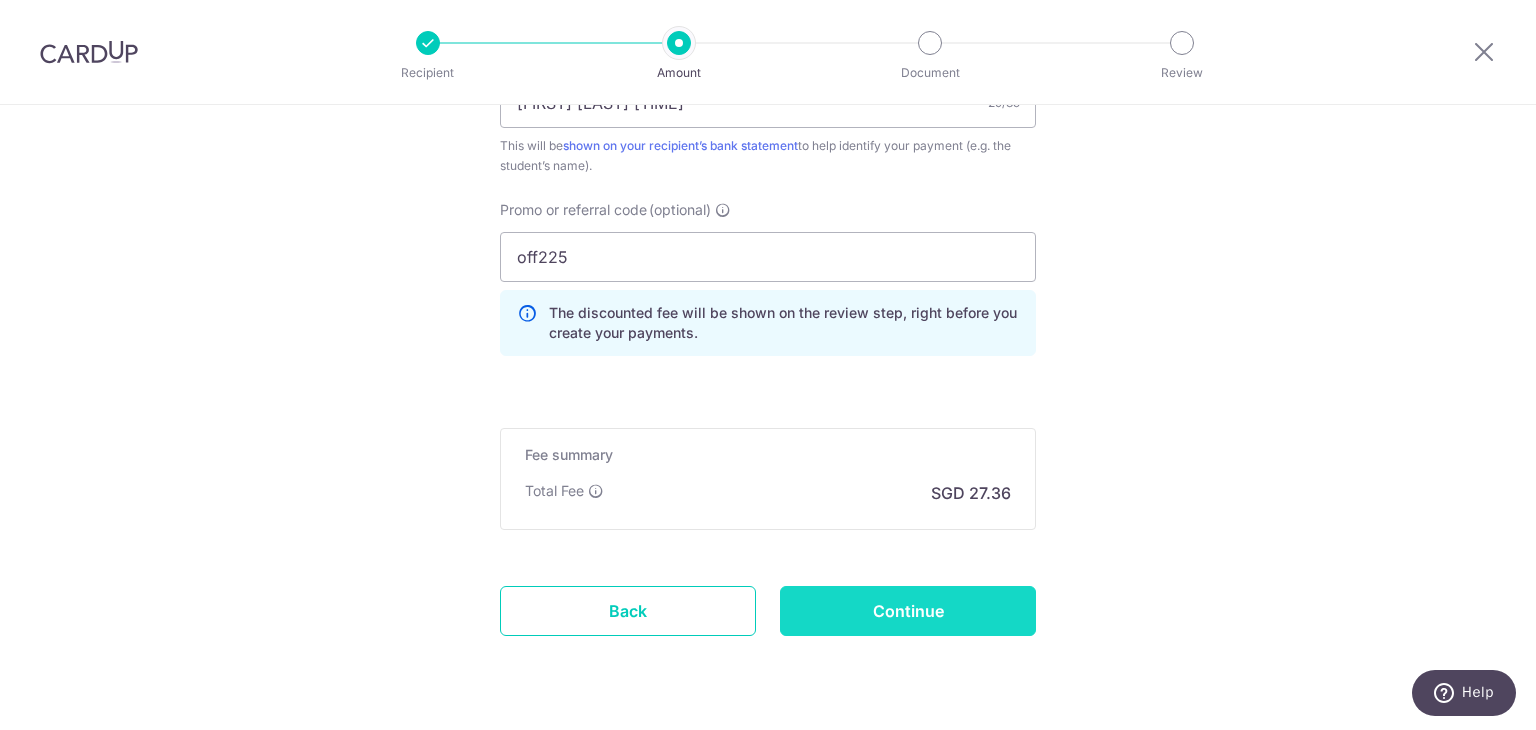 click on "Continue" at bounding box center [908, 611] 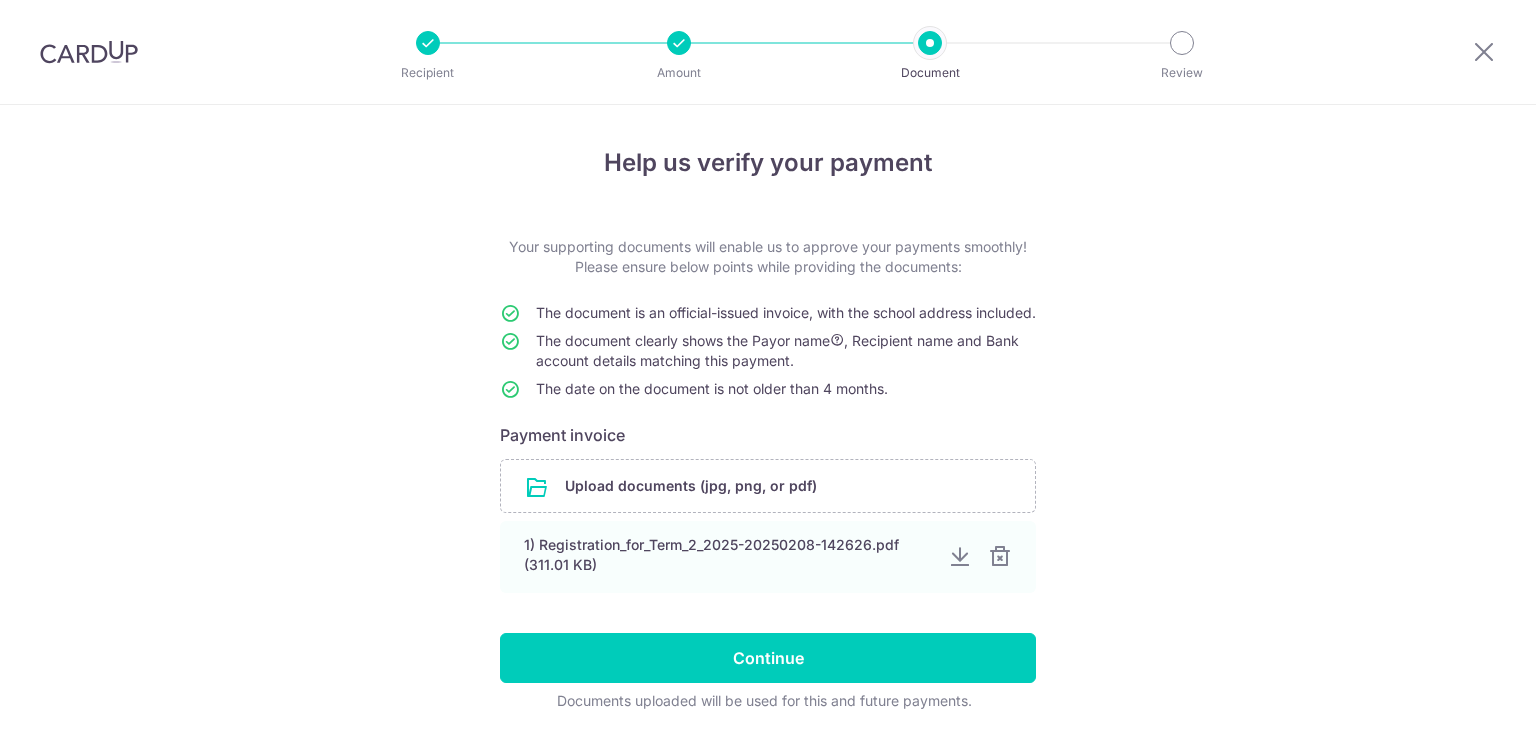 scroll, scrollTop: 0, scrollLeft: 0, axis: both 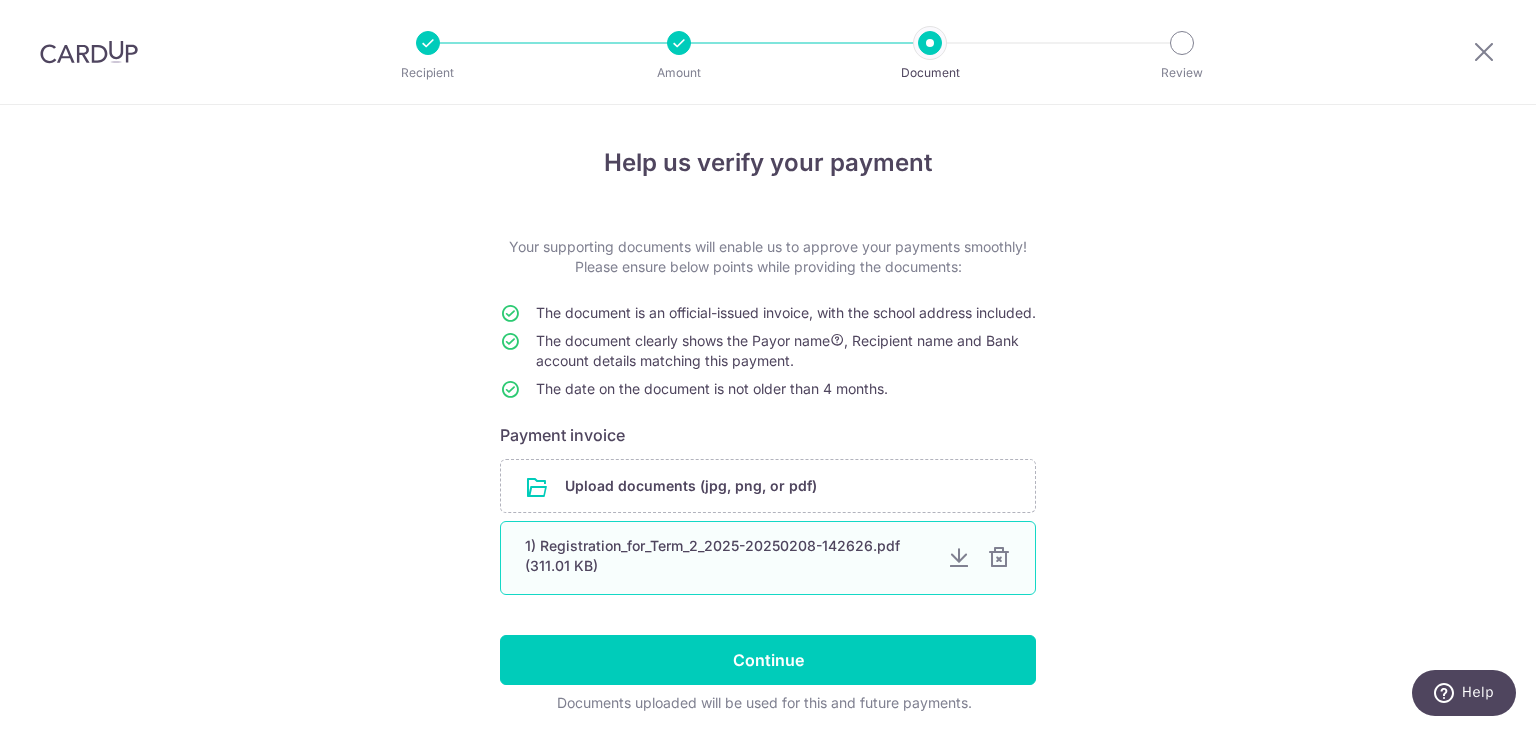 click on "1) Registration_for_Term_2_2025-20250208-142626.pdf (311.01 KB)" at bounding box center (728, 556) 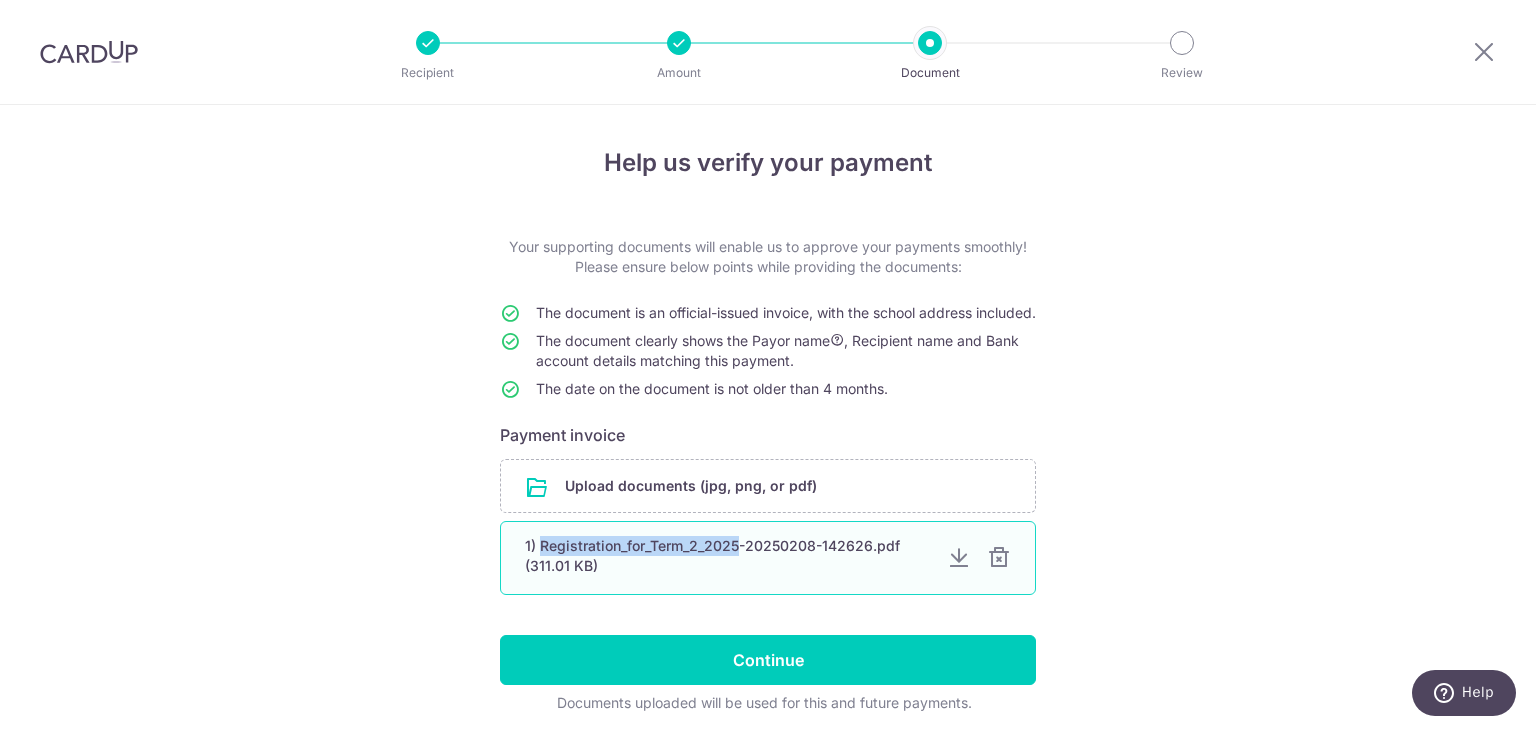 click on "1) Registration_for_Term_2_2025-20250208-142626.pdf (311.01 KB)" at bounding box center (728, 556) 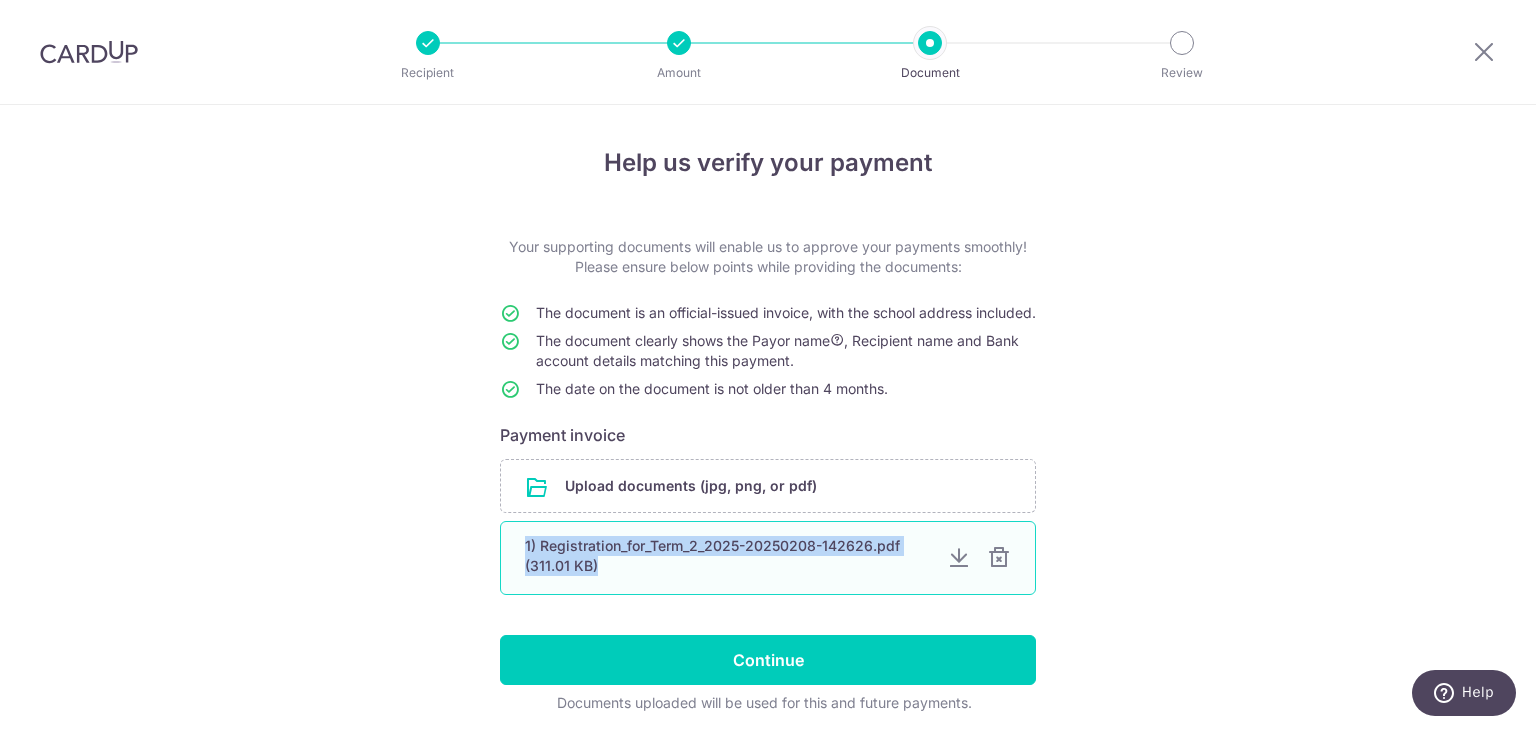 click on "1) Registration_for_Term_2_2025-20250208-142626.pdf (311.01 KB)" at bounding box center [728, 556] 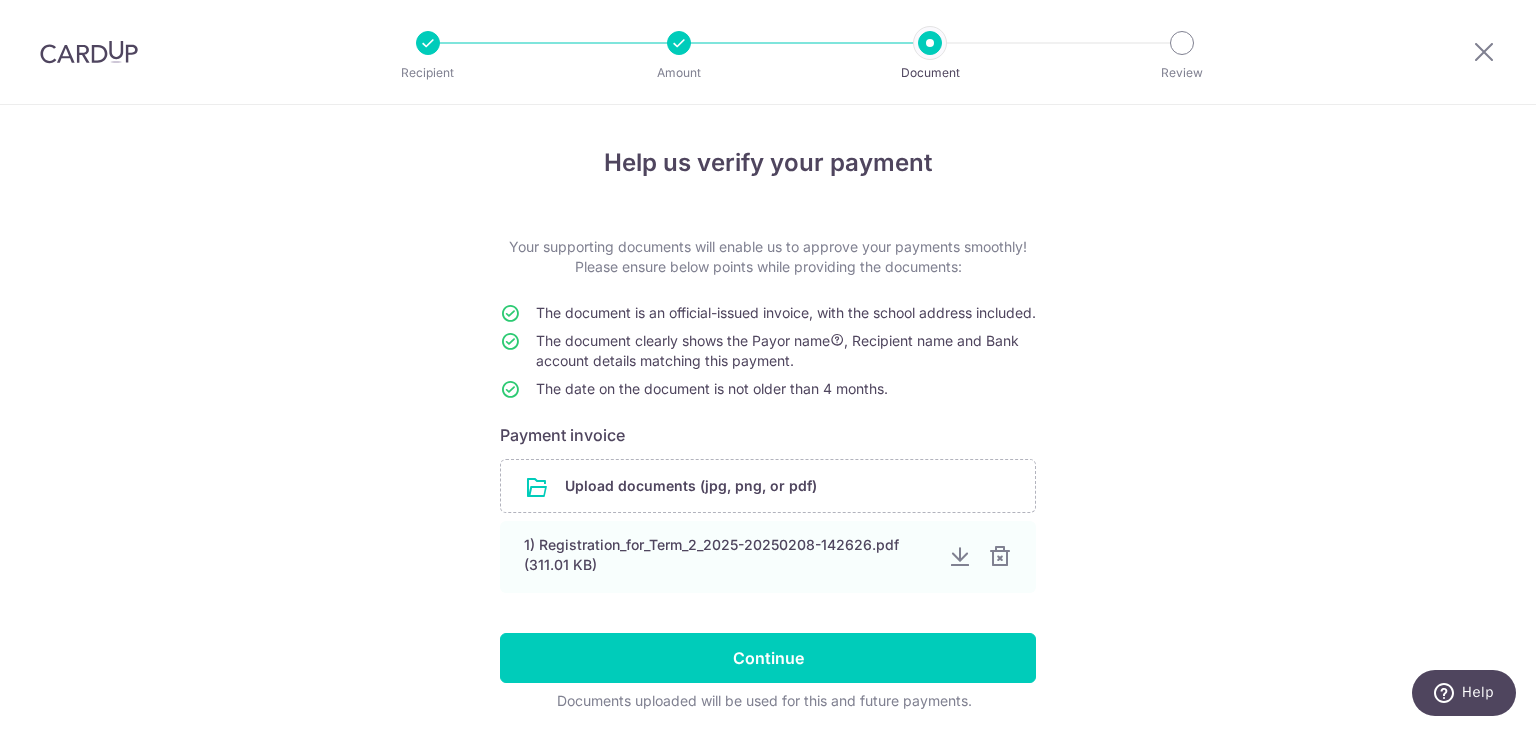 click on "Help us verify your payment
Your supporting documents will enable us to approve your payments smoothly!  Please ensure below points while providing the documents:
The document is an official-issued invoice, with the school address included.
The document clearly shows the Payor name  , Recipient name and Bank account details matching this payment.
The date on the document is not older than 4 months.
Payment invoice
Upload documents (jpg, png, or pdf) 1) Registration_for_Term_2_2025-20250208-142626.pdf (311.01 KB)
Continue
Documents uploaded will be used for this and future payments." at bounding box center [768, 455] 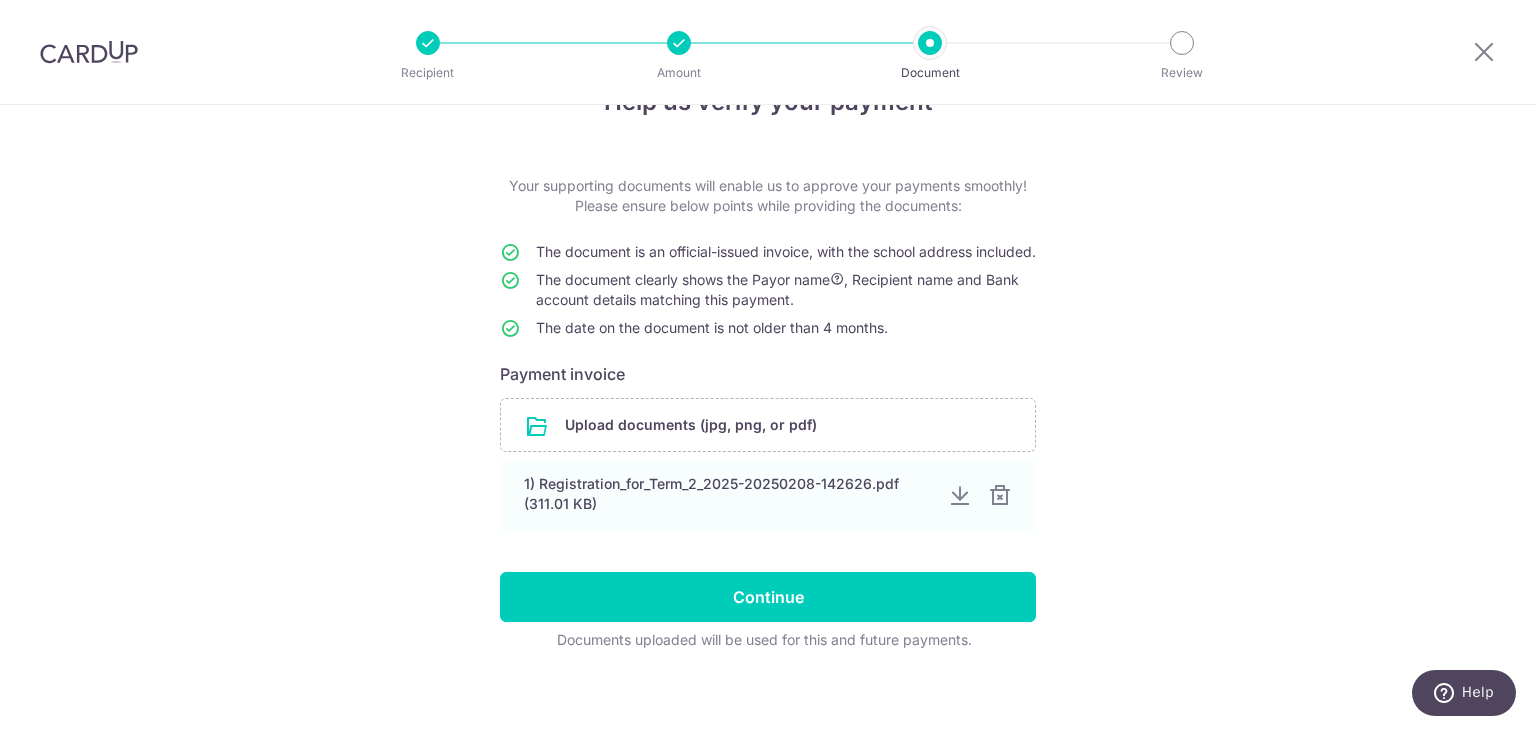 scroll, scrollTop: 94, scrollLeft: 0, axis: vertical 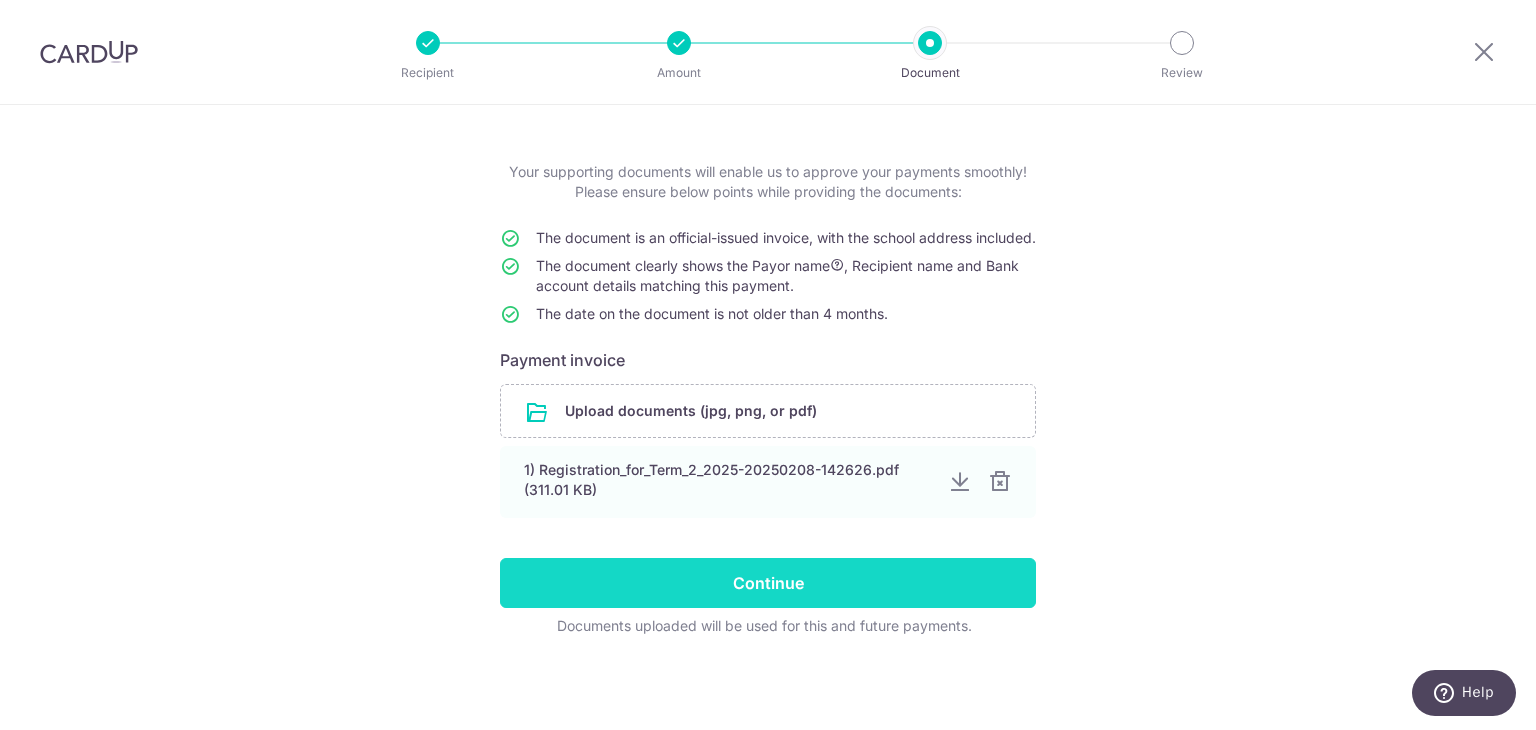 click on "Continue" at bounding box center [768, 583] 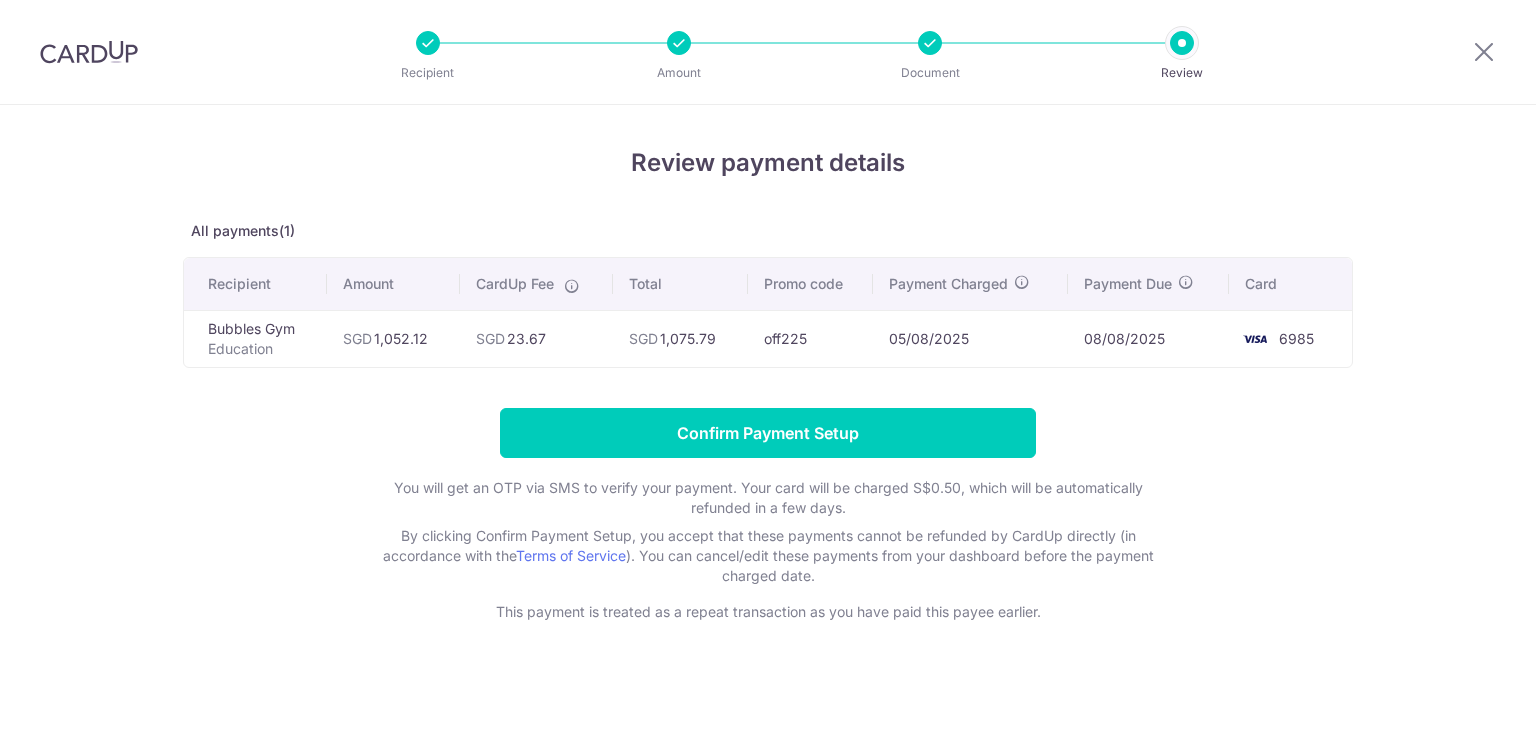 scroll, scrollTop: 0, scrollLeft: 0, axis: both 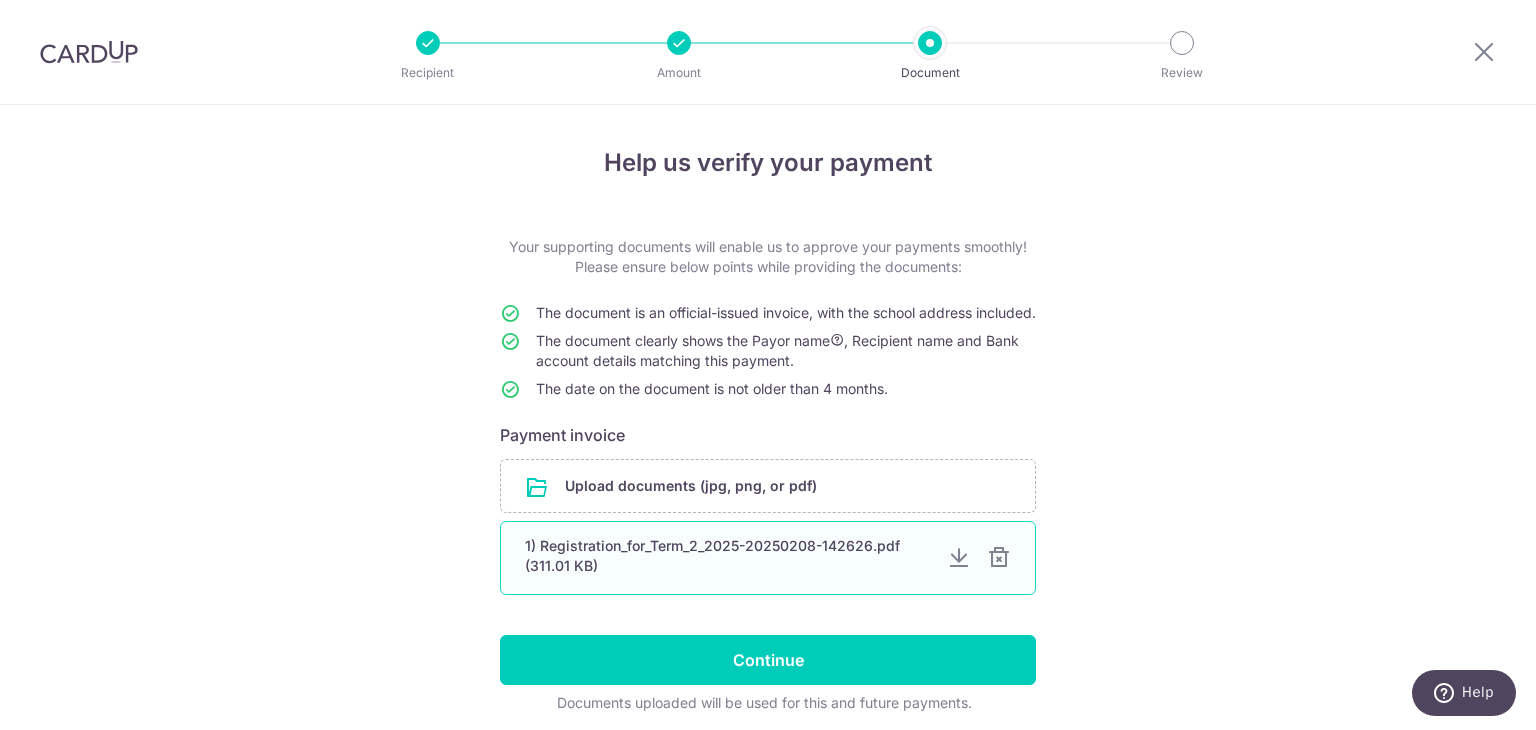 click at bounding box center [959, 558] 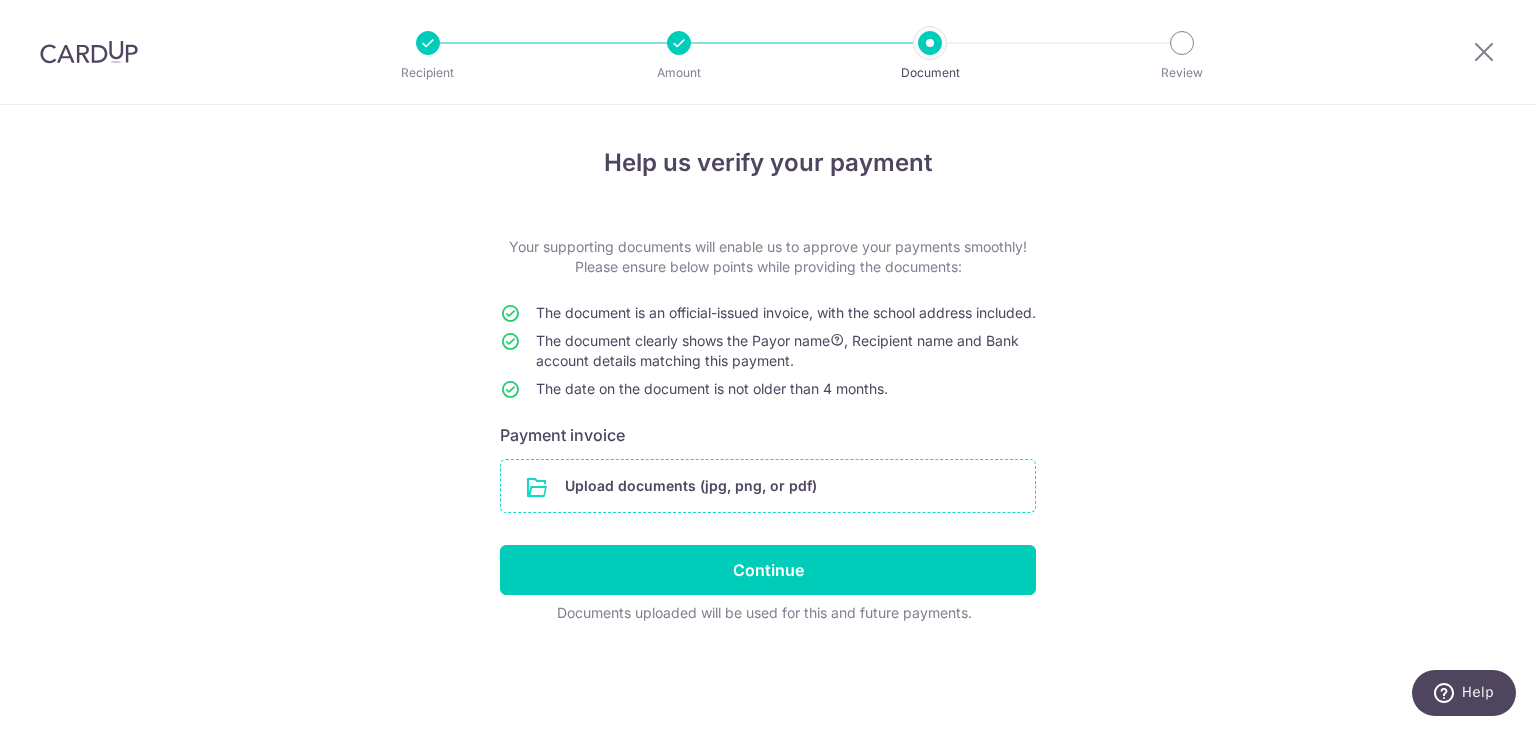 click at bounding box center (768, 486) 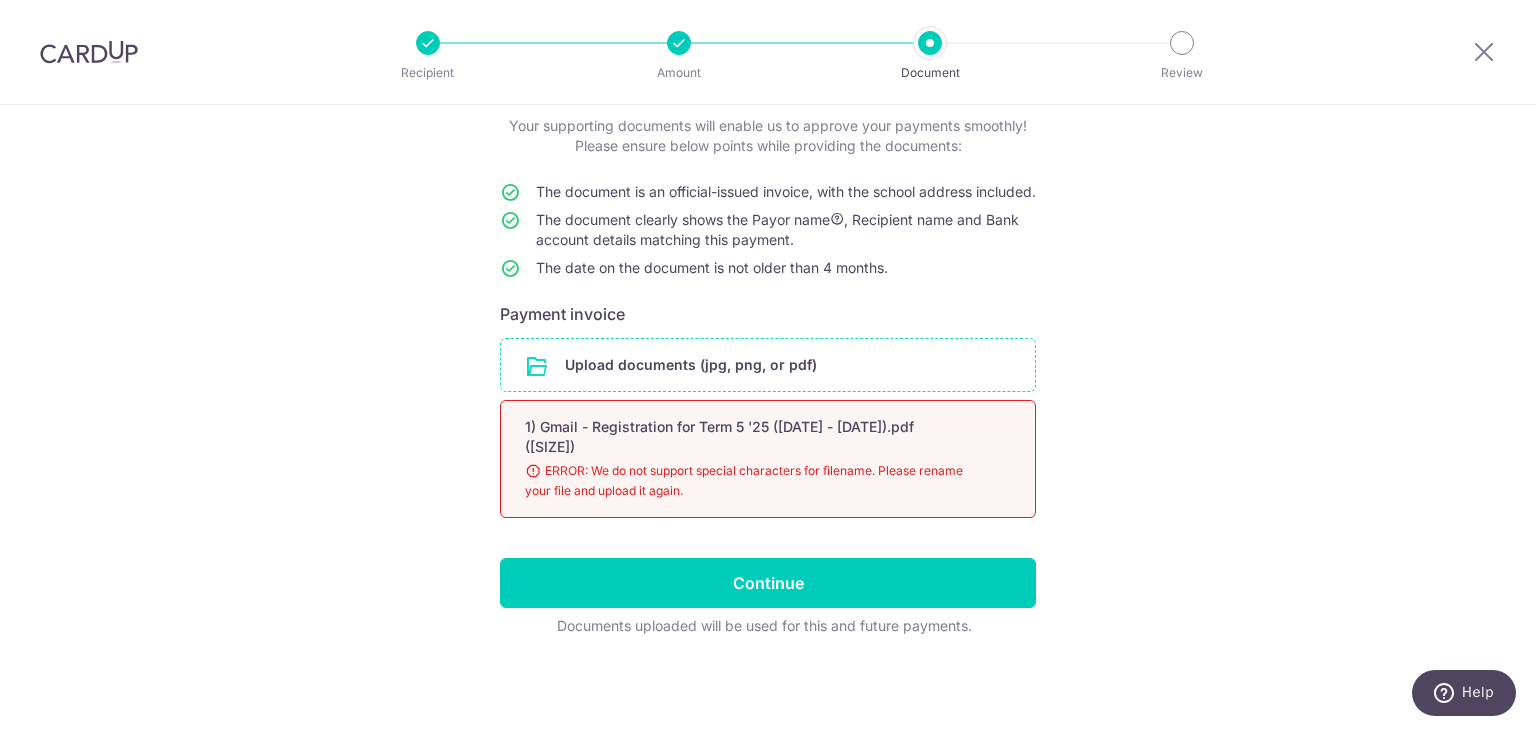scroll, scrollTop: 140, scrollLeft: 0, axis: vertical 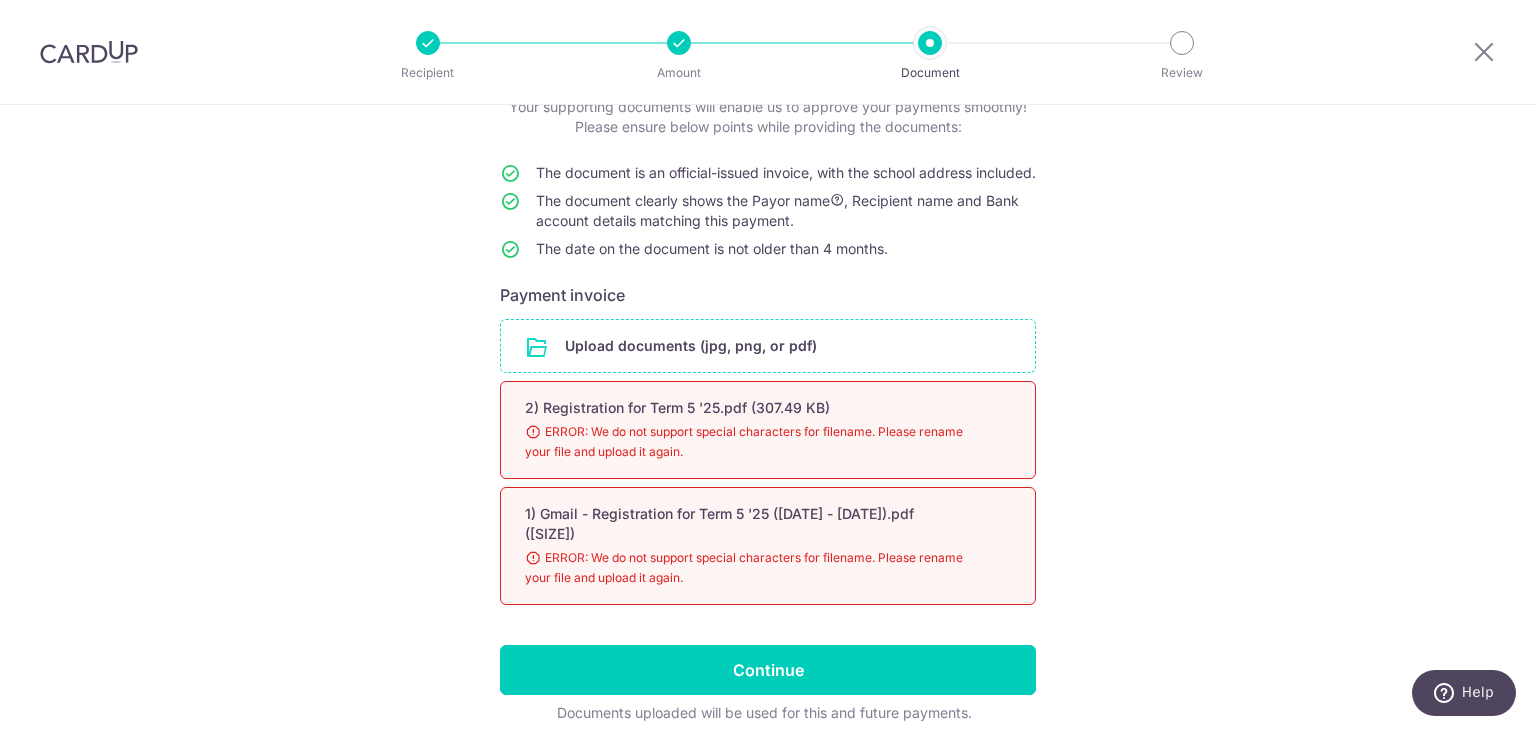 type on "C:\fakepath\Registration for Term 5_25.pdf" 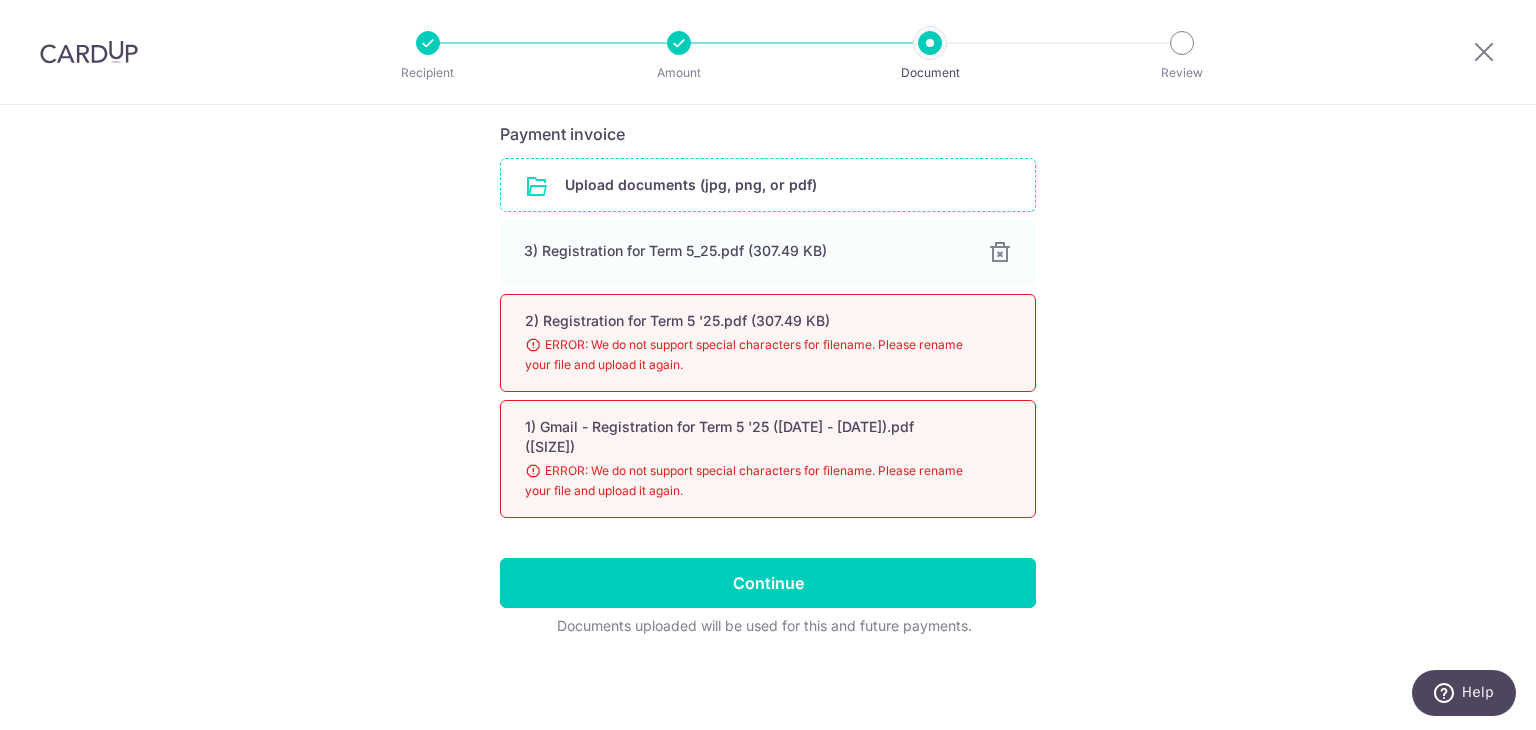 scroll, scrollTop: 220, scrollLeft: 0, axis: vertical 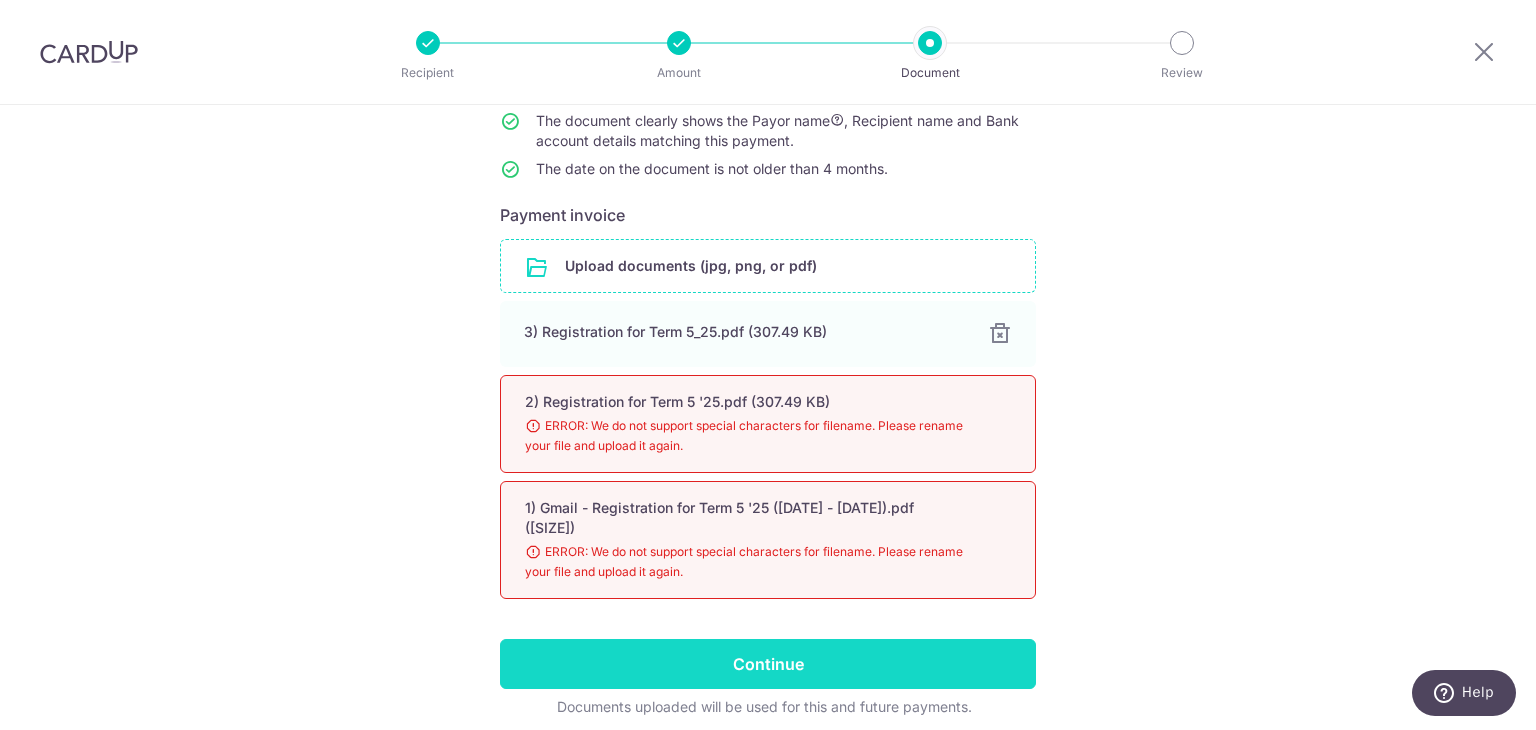 click on "Continue" at bounding box center (768, 664) 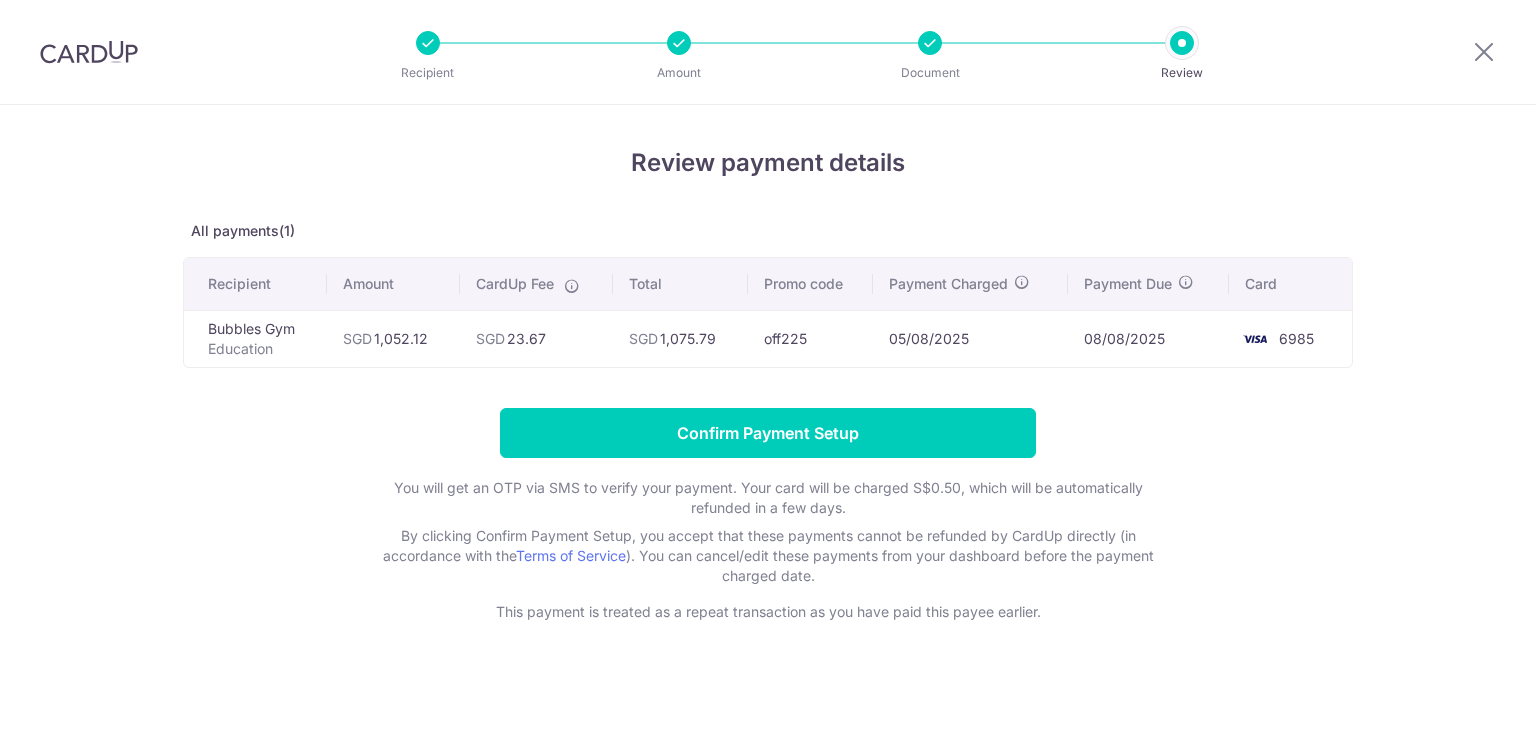 scroll, scrollTop: 0, scrollLeft: 0, axis: both 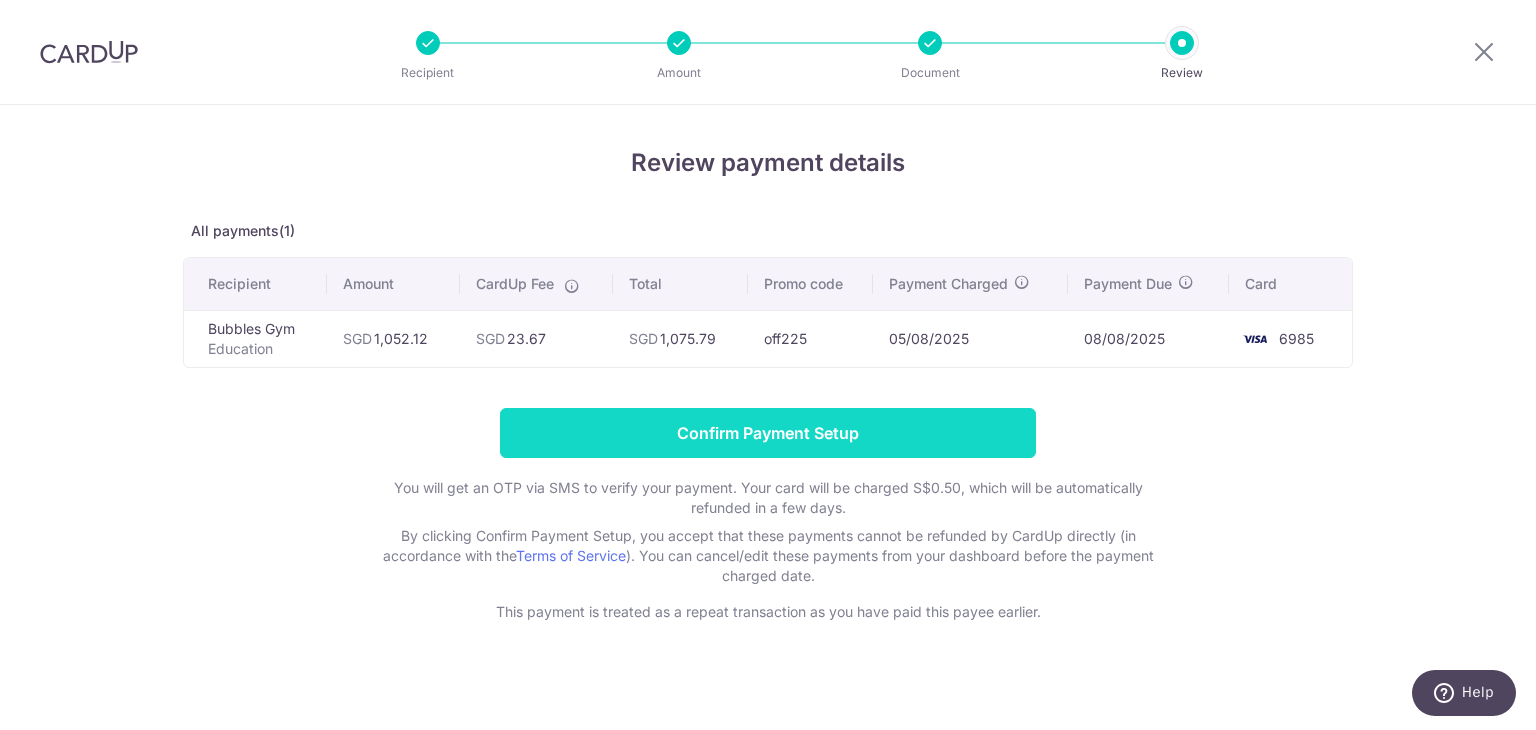 click on "Confirm Payment Setup" at bounding box center (768, 433) 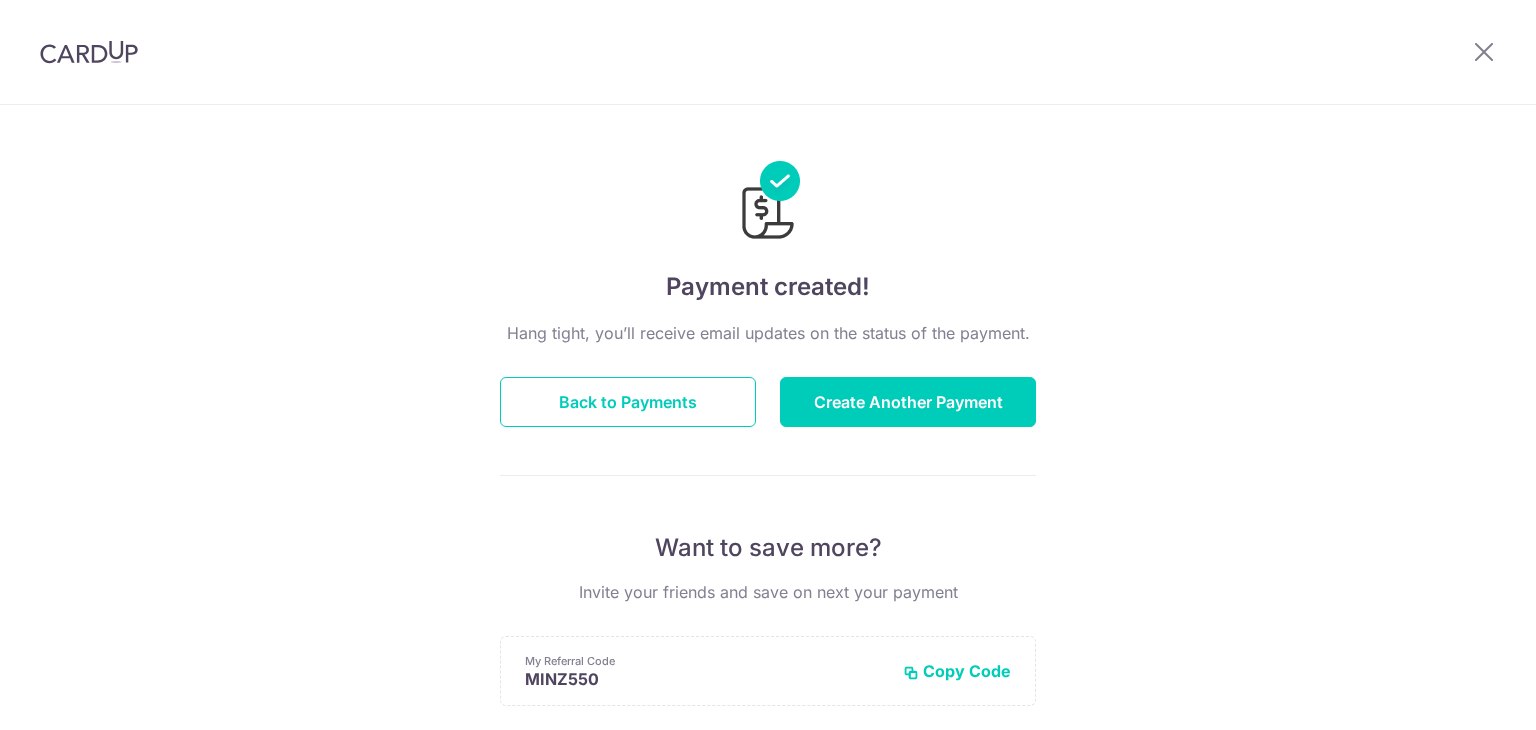 scroll, scrollTop: 0, scrollLeft: 0, axis: both 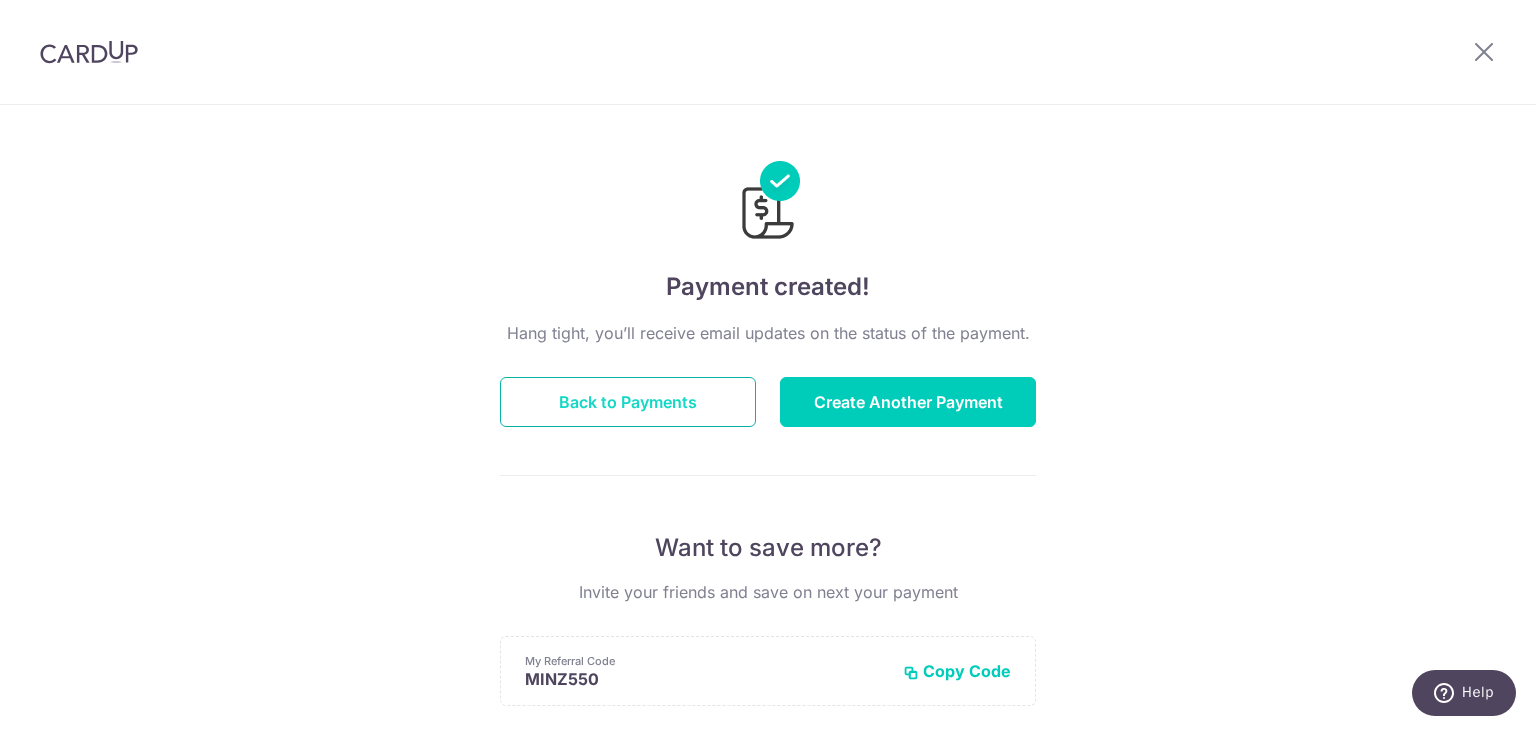 click on "Back to Payments" at bounding box center (628, 402) 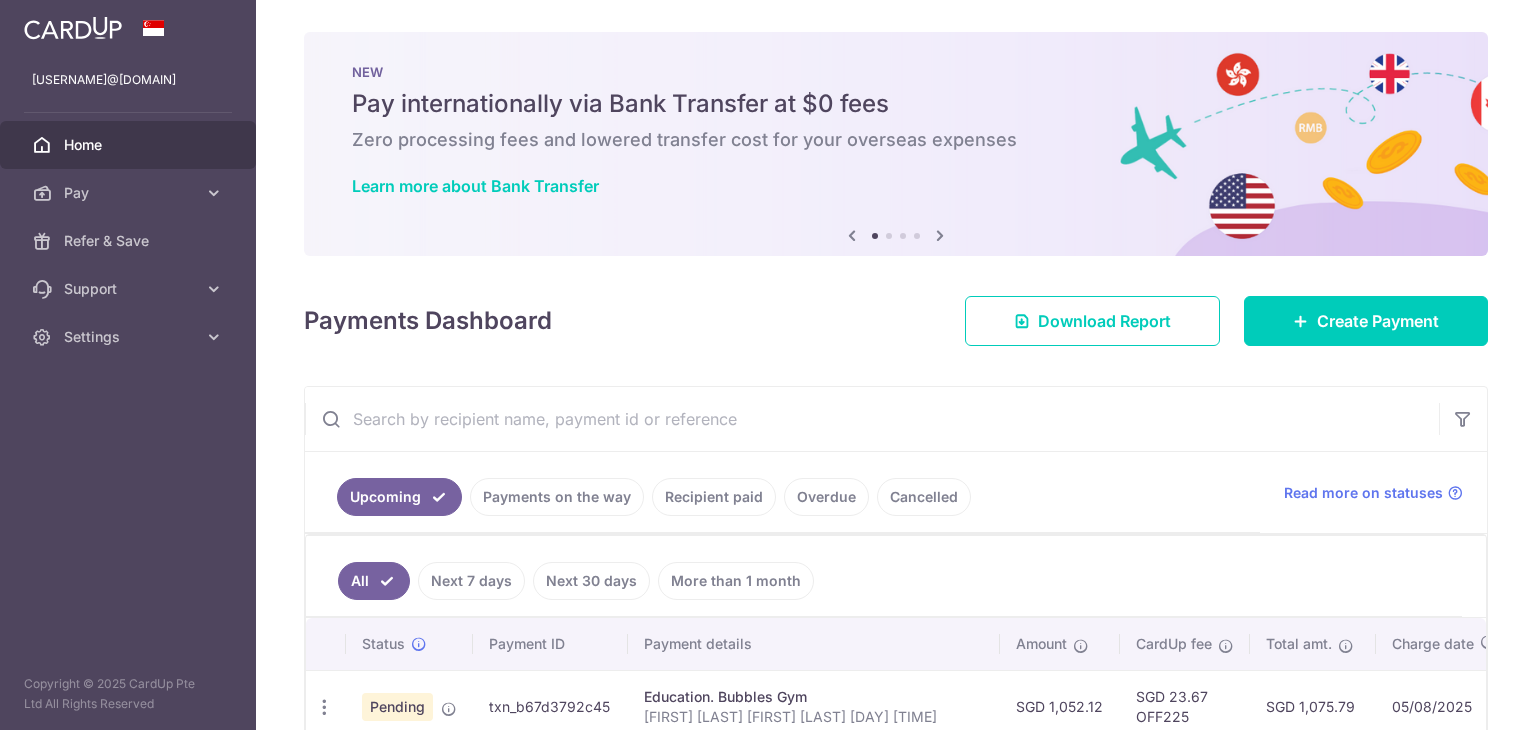 scroll, scrollTop: 0, scrollLeft: 0, axis: both 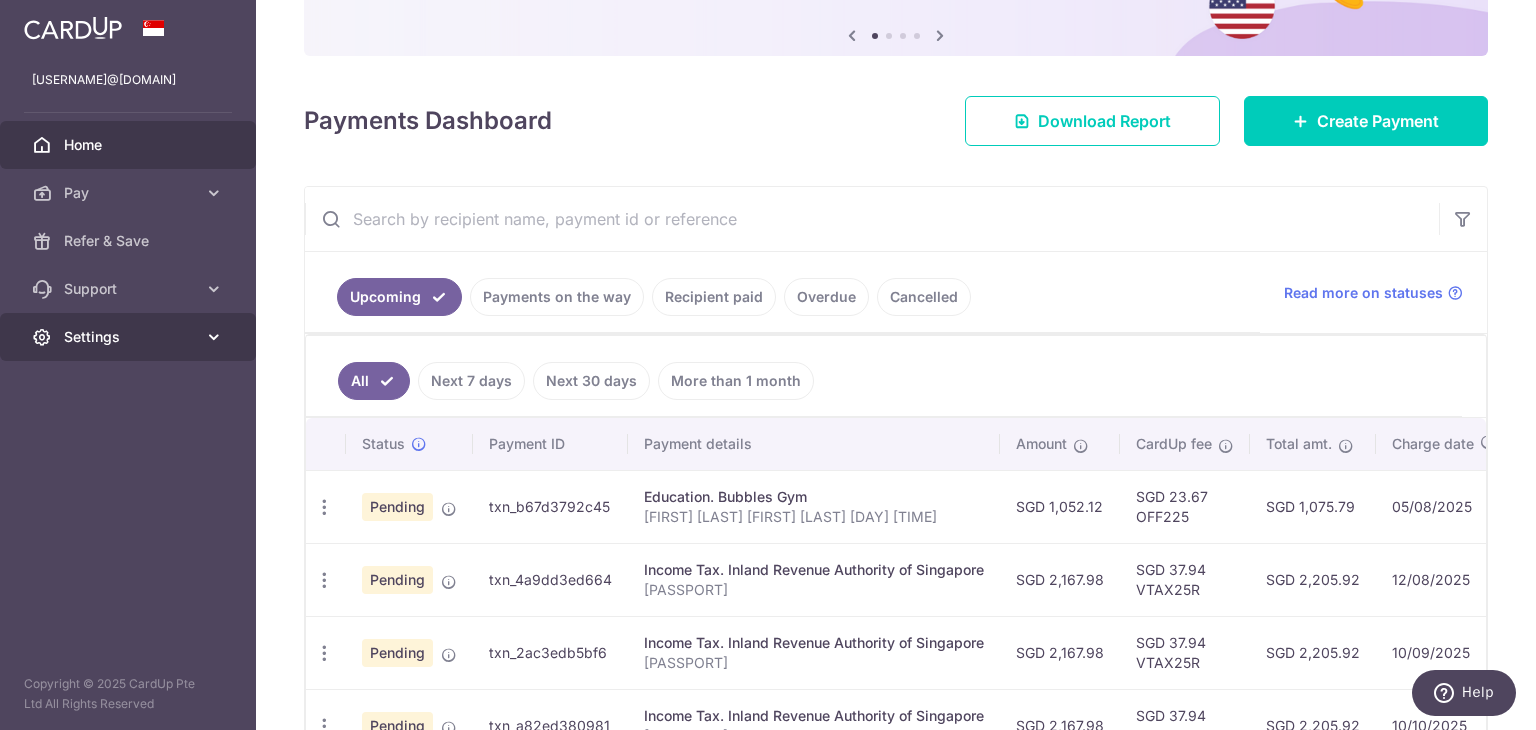 click at bounding box center (214, 337) 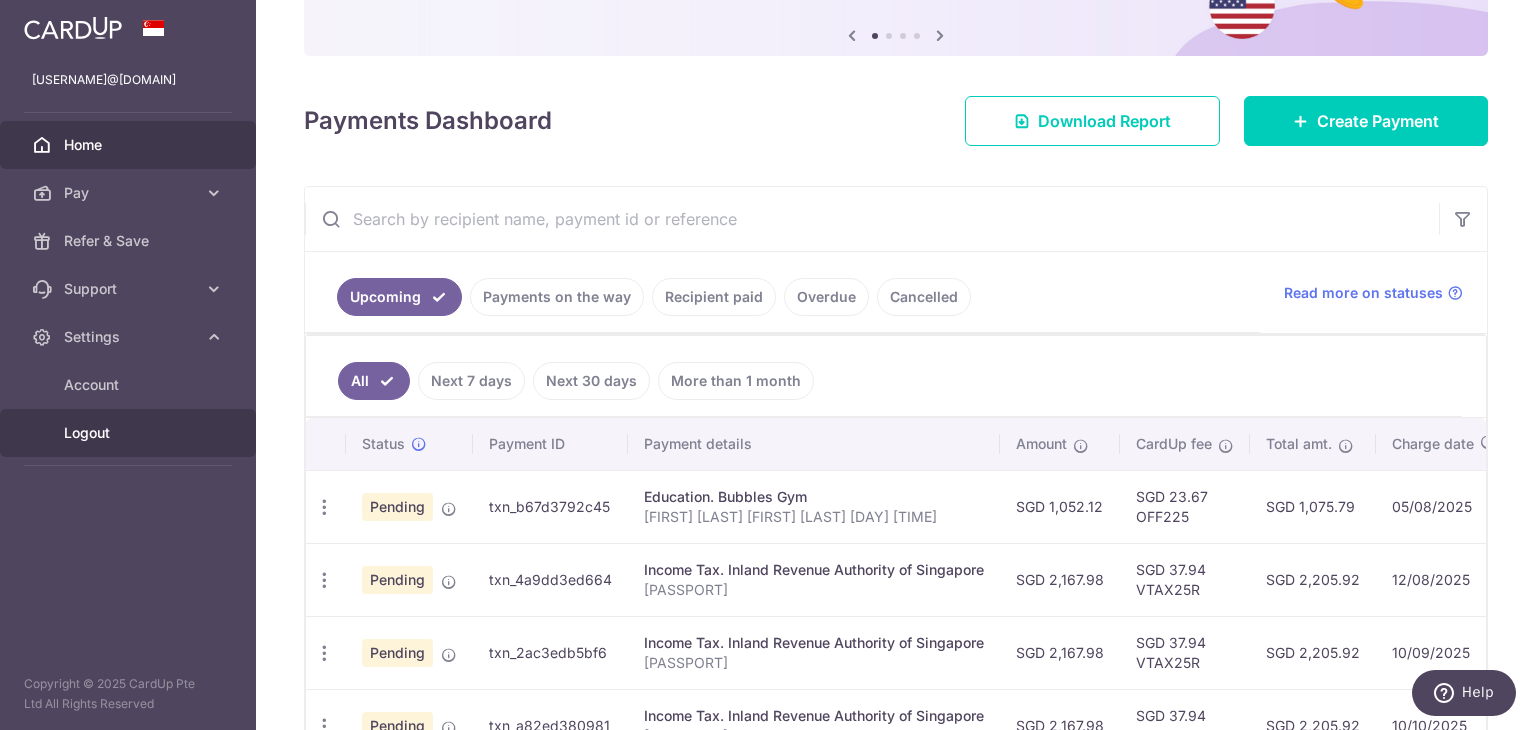 click on "Logout" at bounding box center (128, 433) 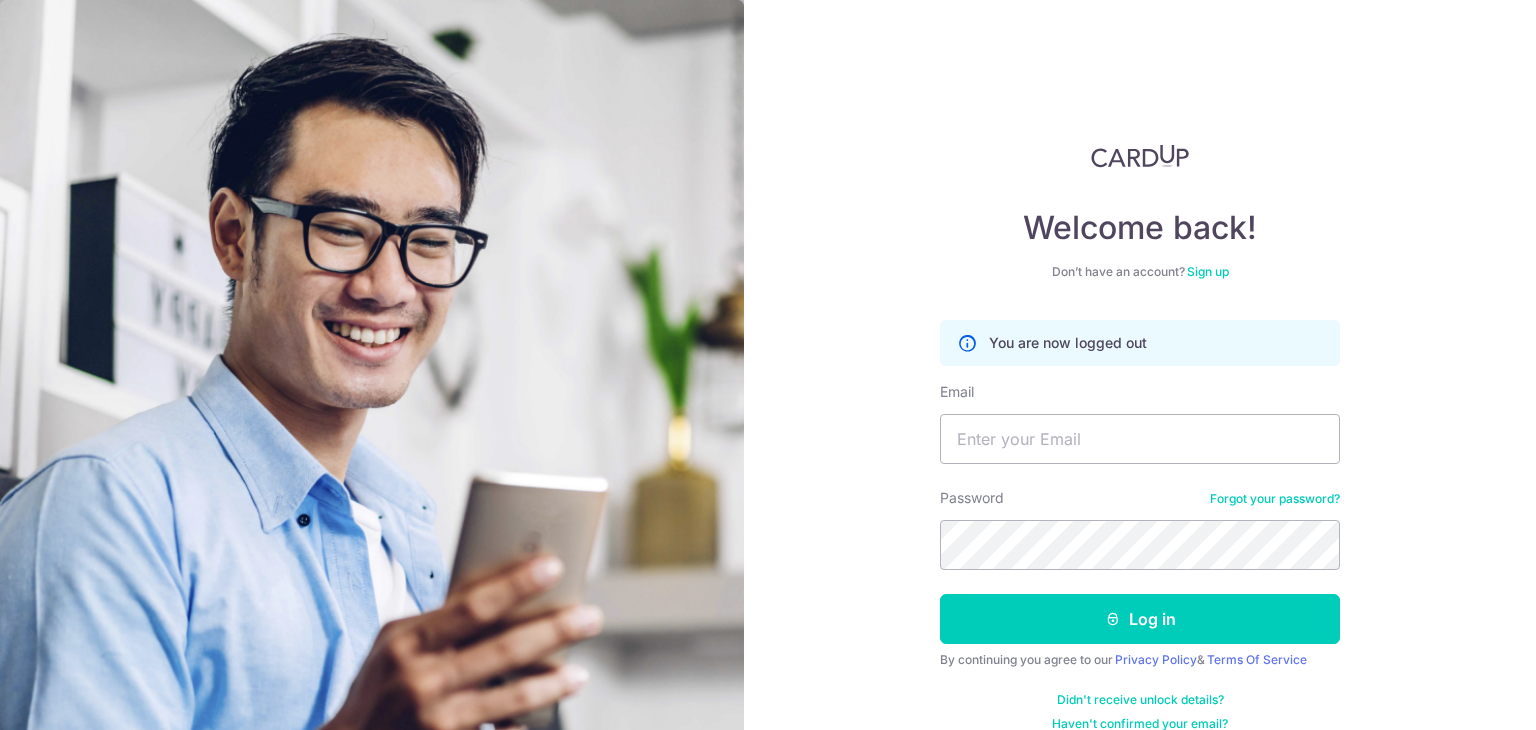 scroll, scrollTop: 0, scrollLeft: 0, axis: both 